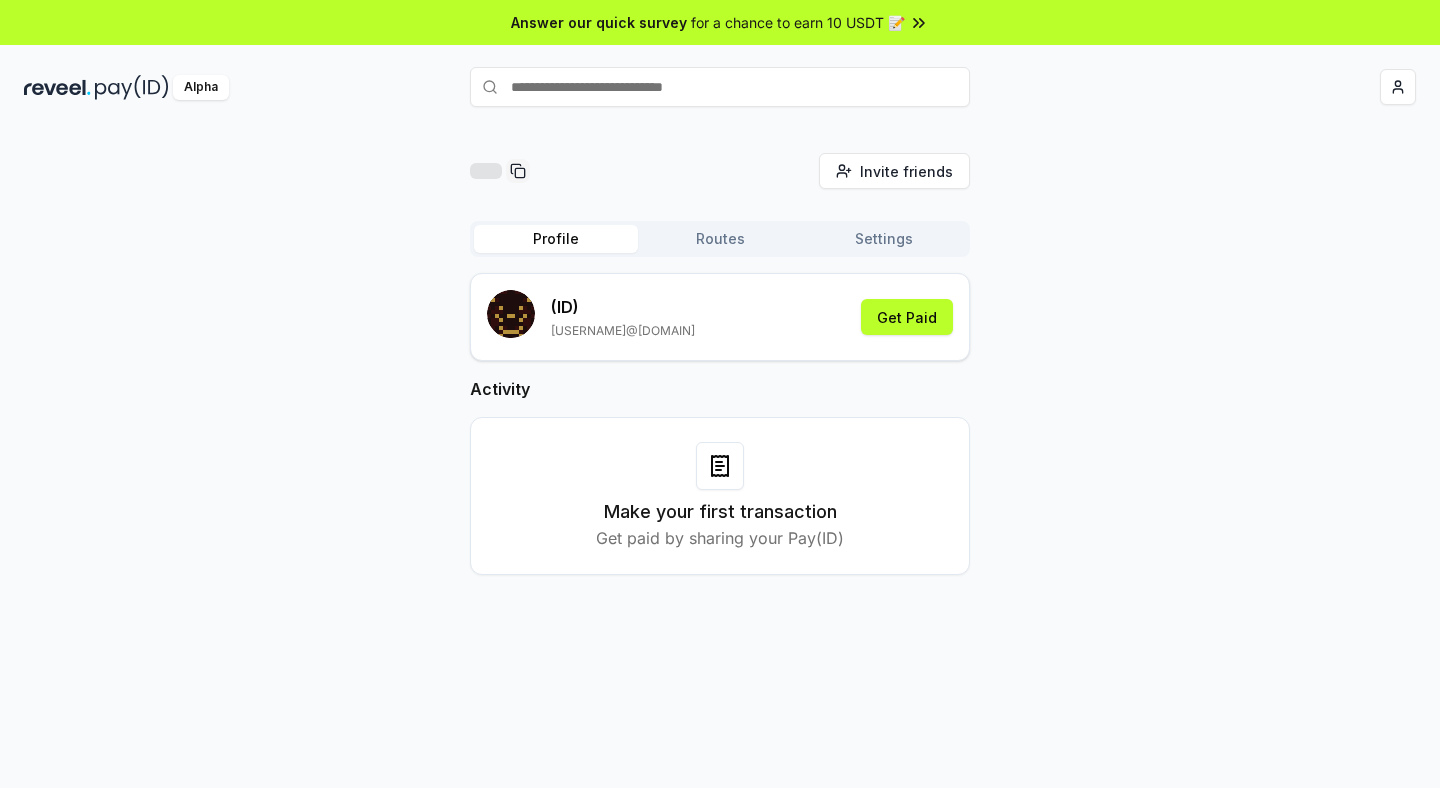 scroll, scrollTop: 0, scrollLeft: 0, axis: both 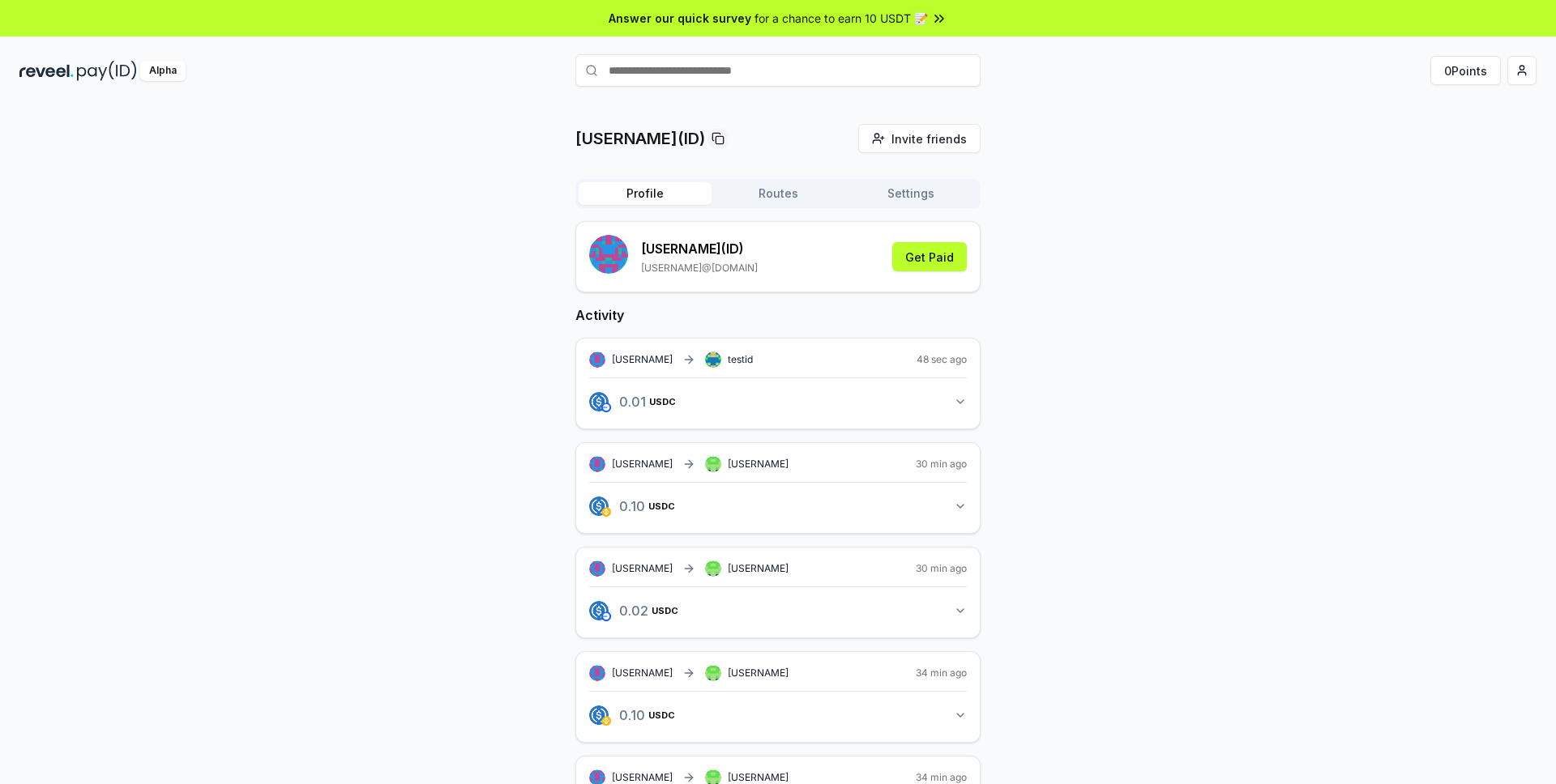 click on "0.01 USDC 0.01 USDC" at bounding box center [778, 402] 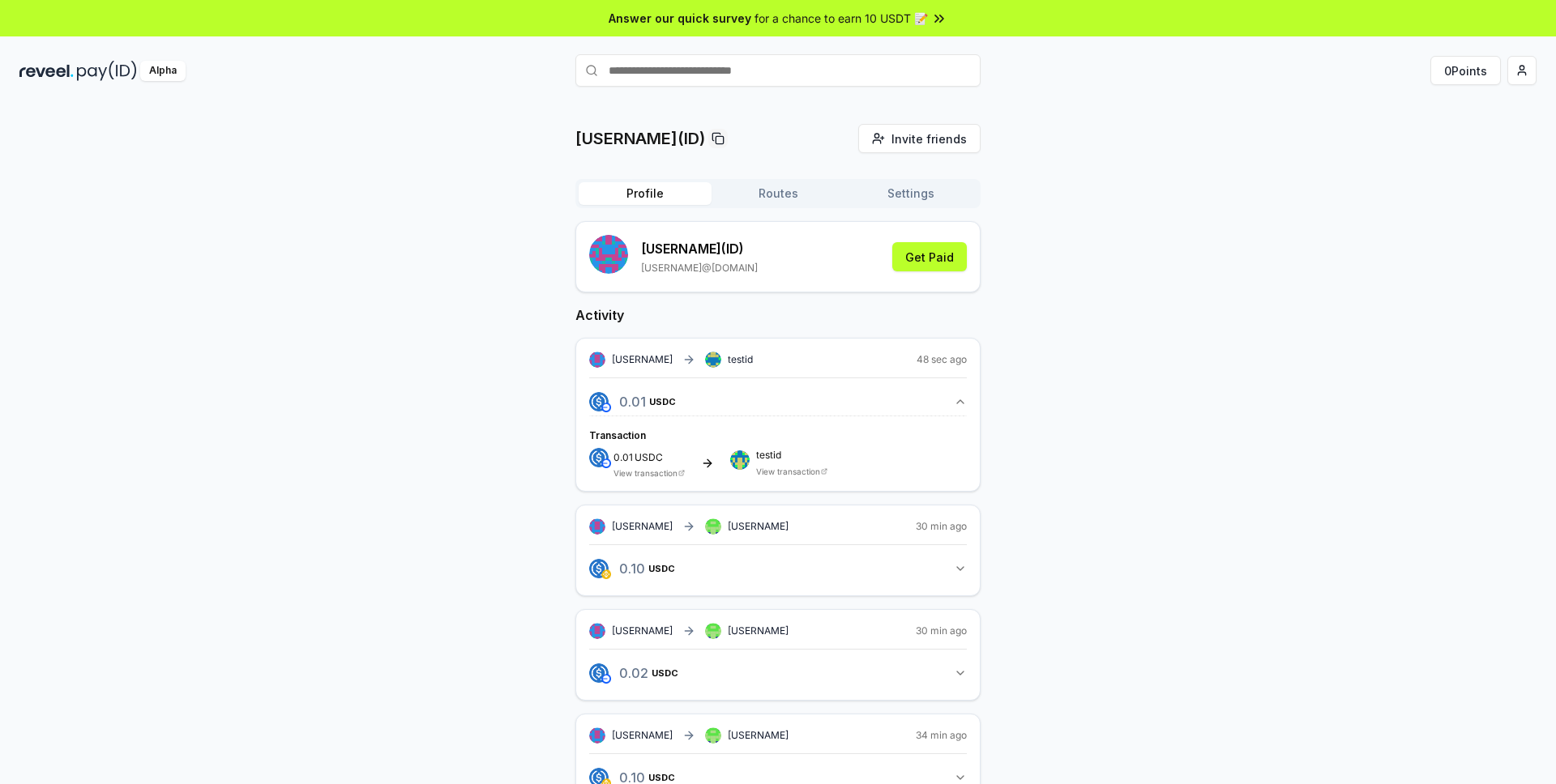 click on "0.01 USDC 0.01 USDC" at bounding box center [778, 402] 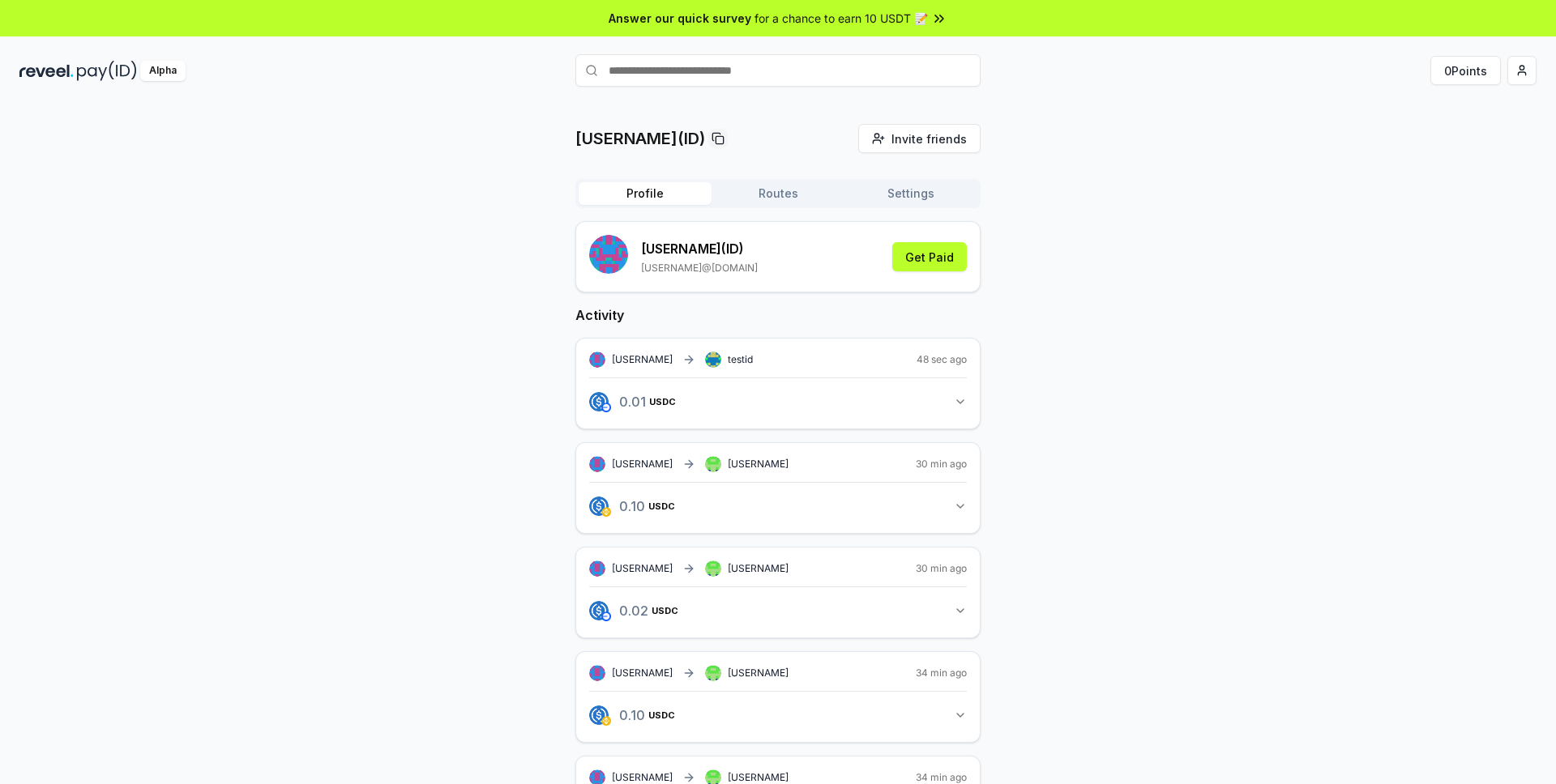 click on "0.01 USDC 0.01 USDC" at bounding box center (778, 402) 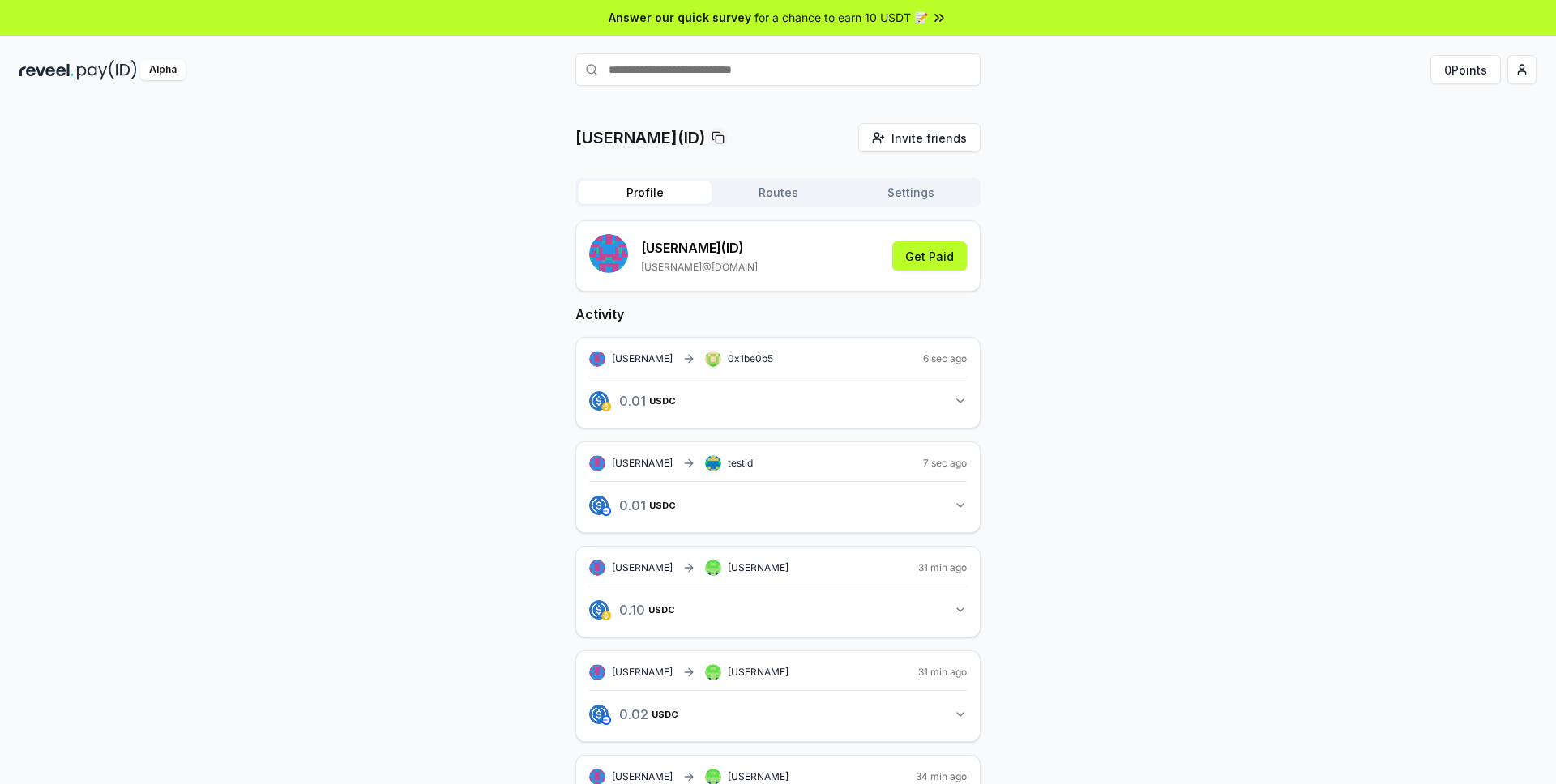 scroll, scrollTop: 0, scrollLeft: 0, axis: both 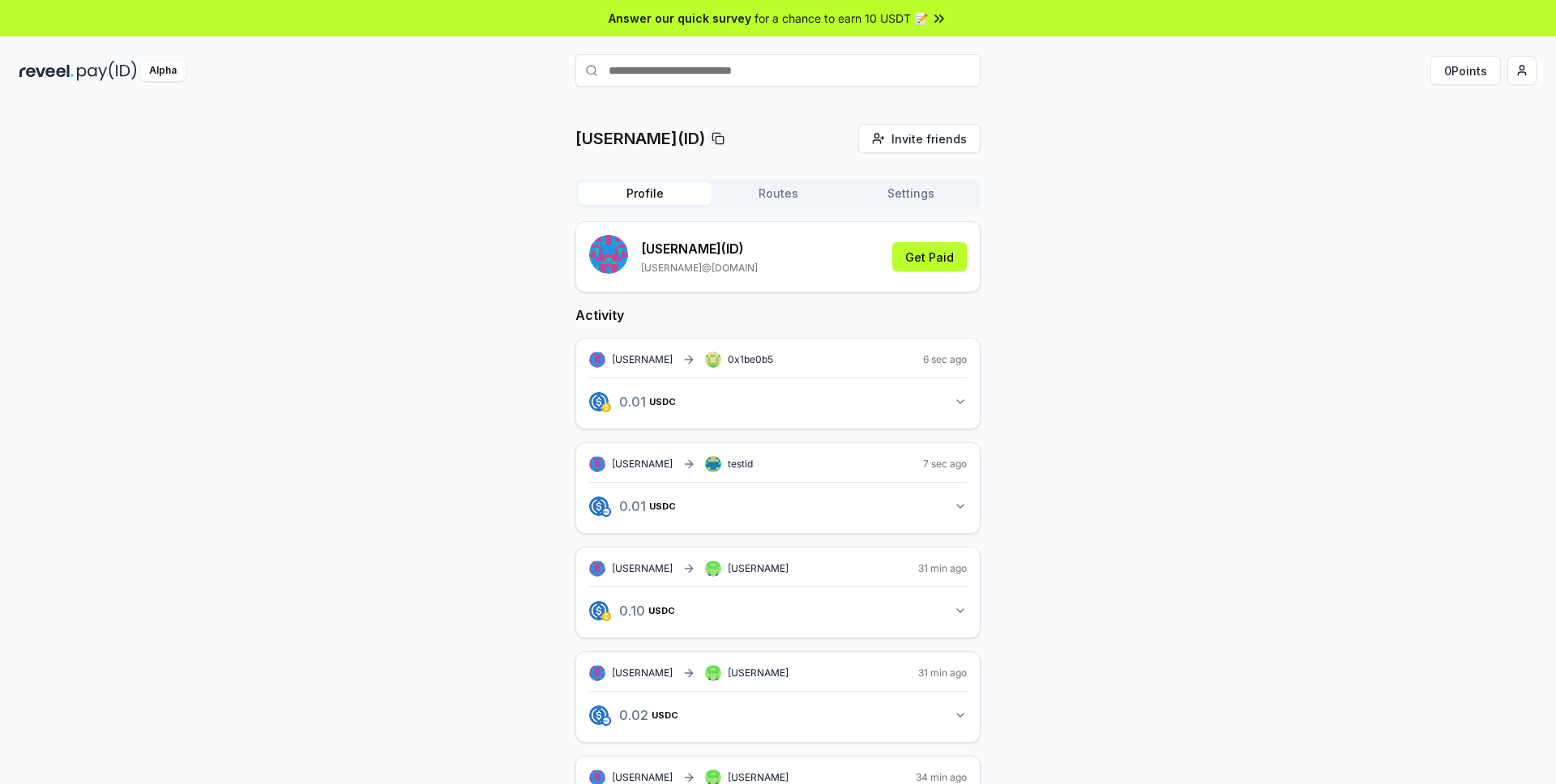 click on "7 sec ago" at bounding box center [945, 464] 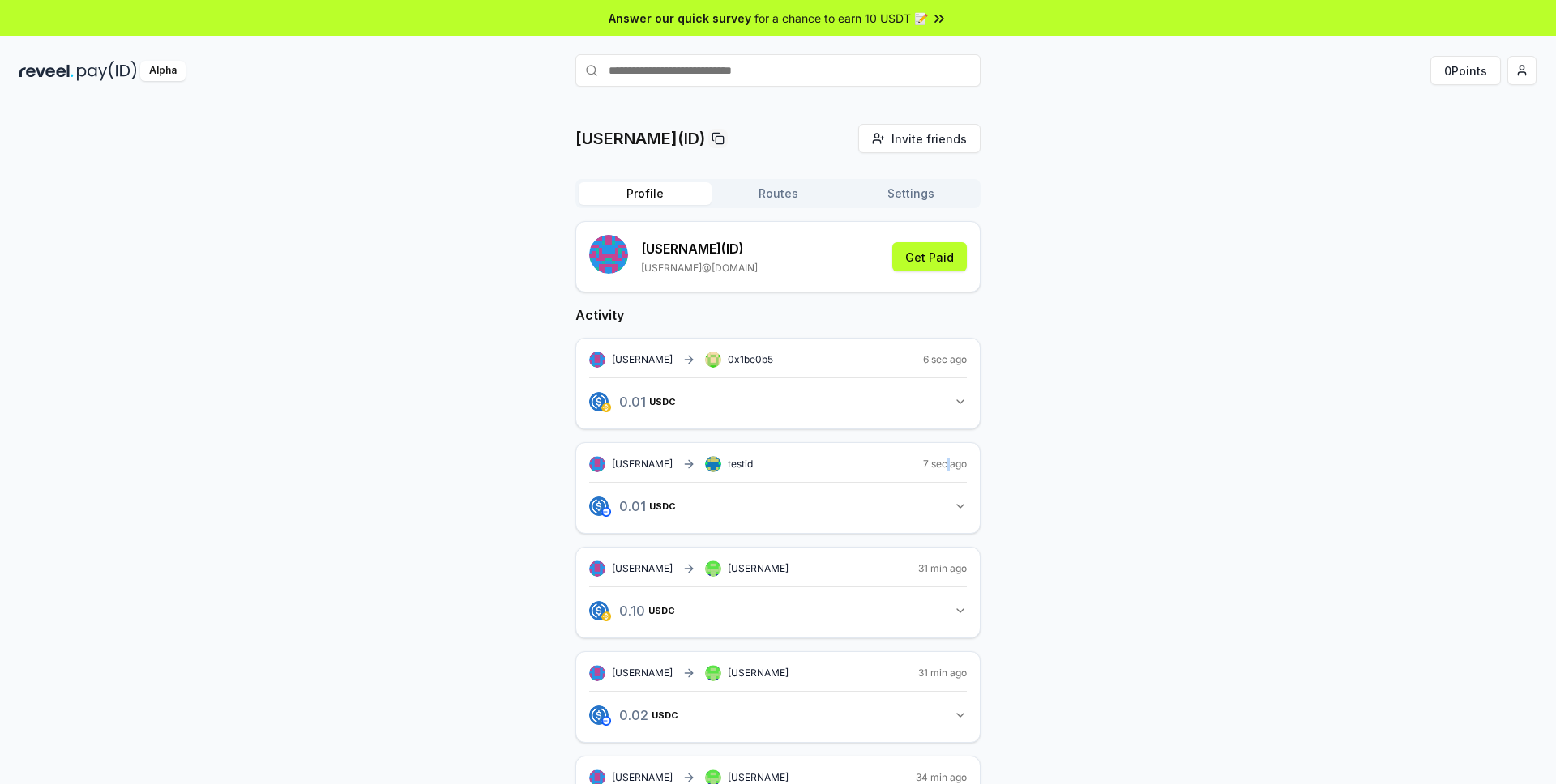 click on "7 sec ago" at bounding box center (945, 464) 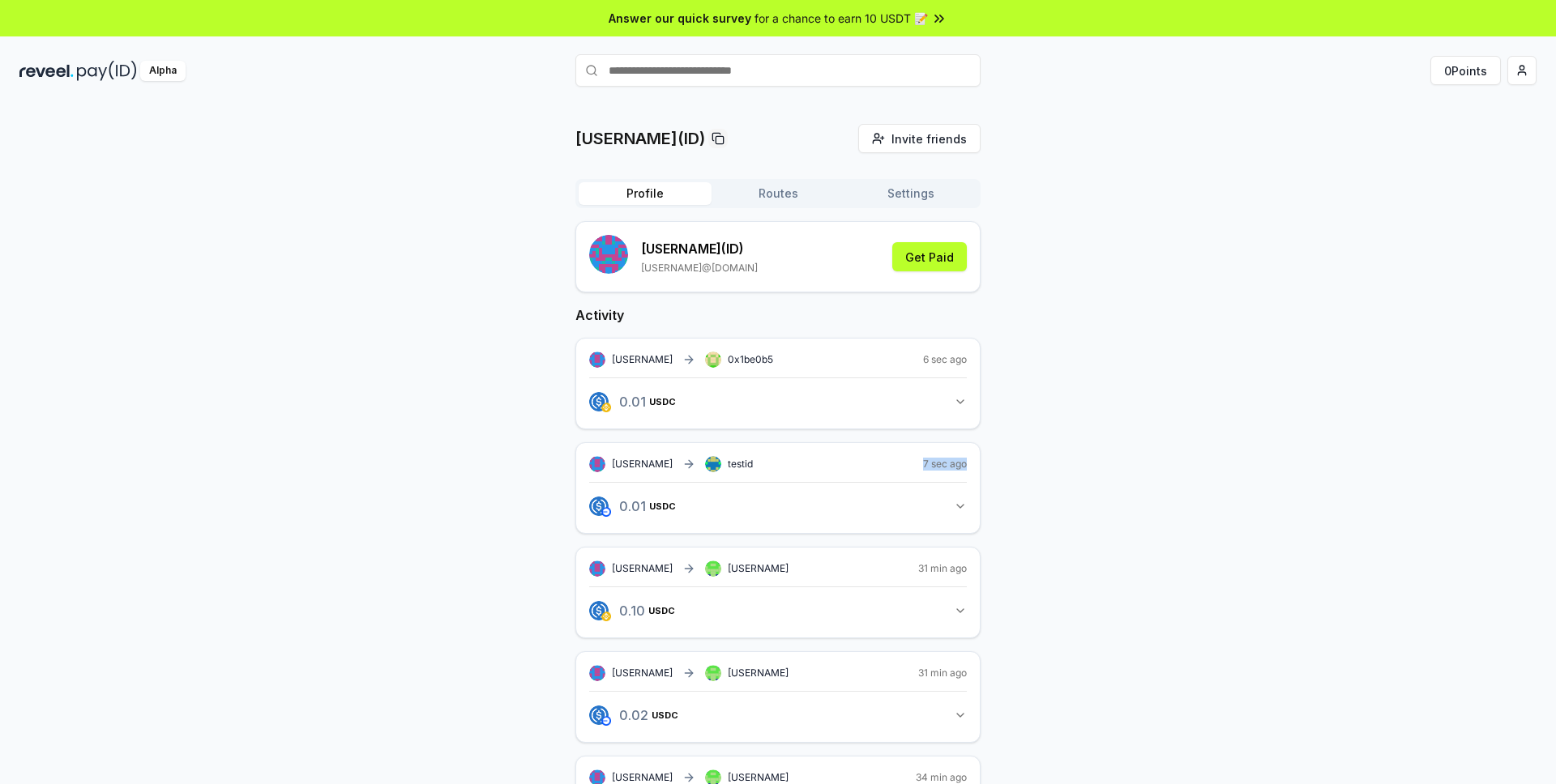 click on "7 sec ago" at bounding box center (945, 464) 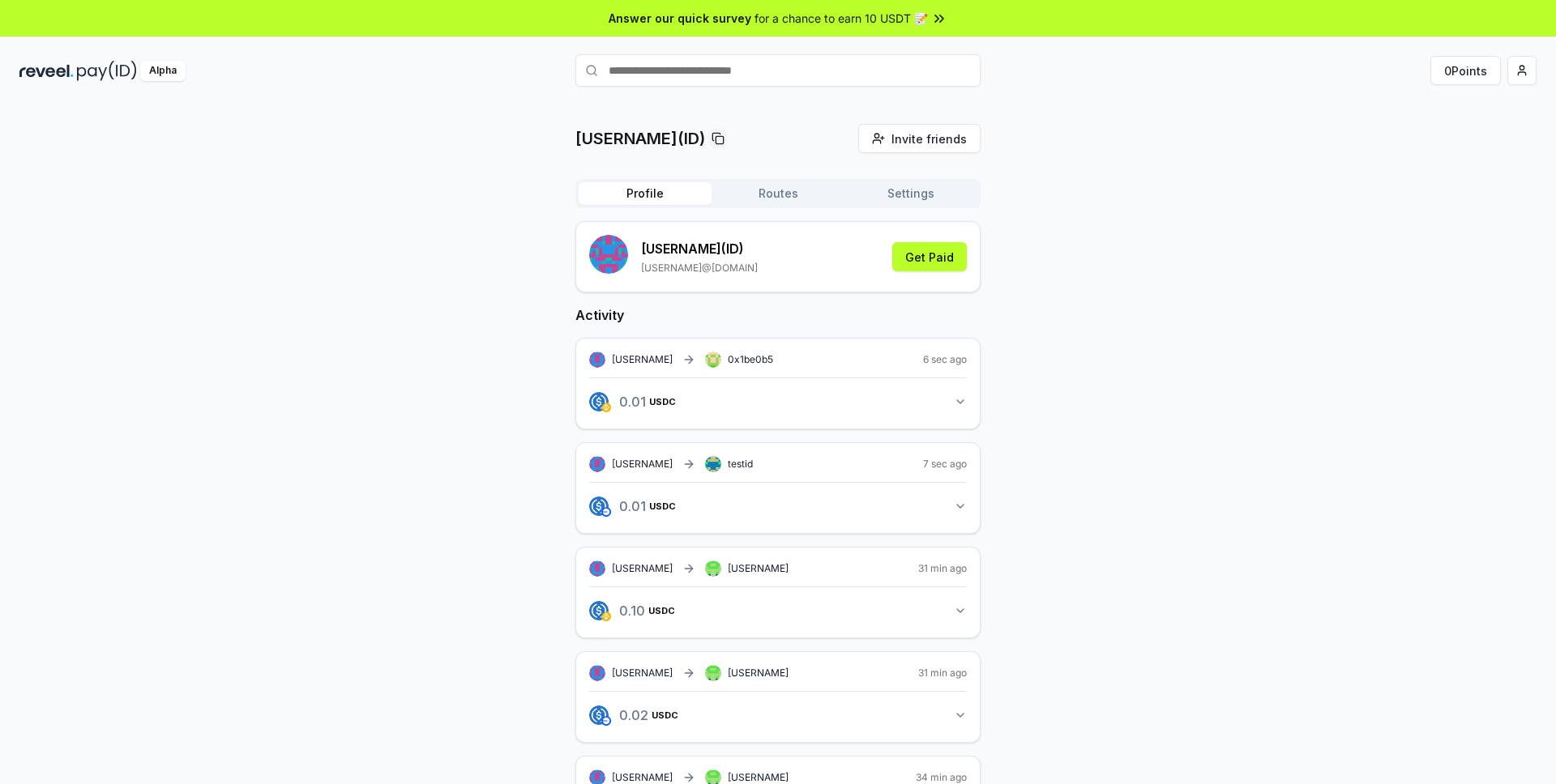 click on "7 sec ago" at bounding box center [945, 464] 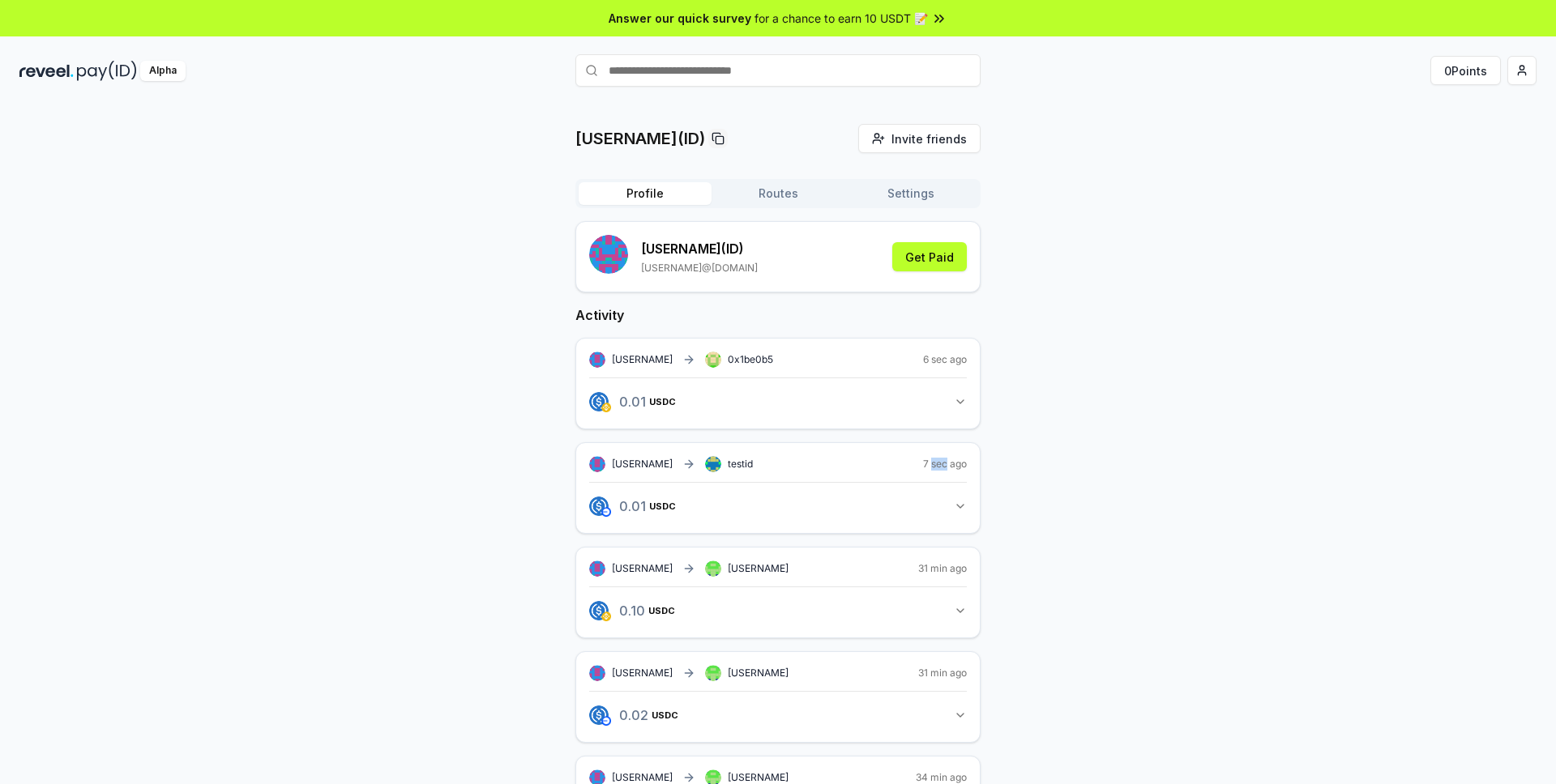click on "7 sec ago" at bounding box center (945, 464) 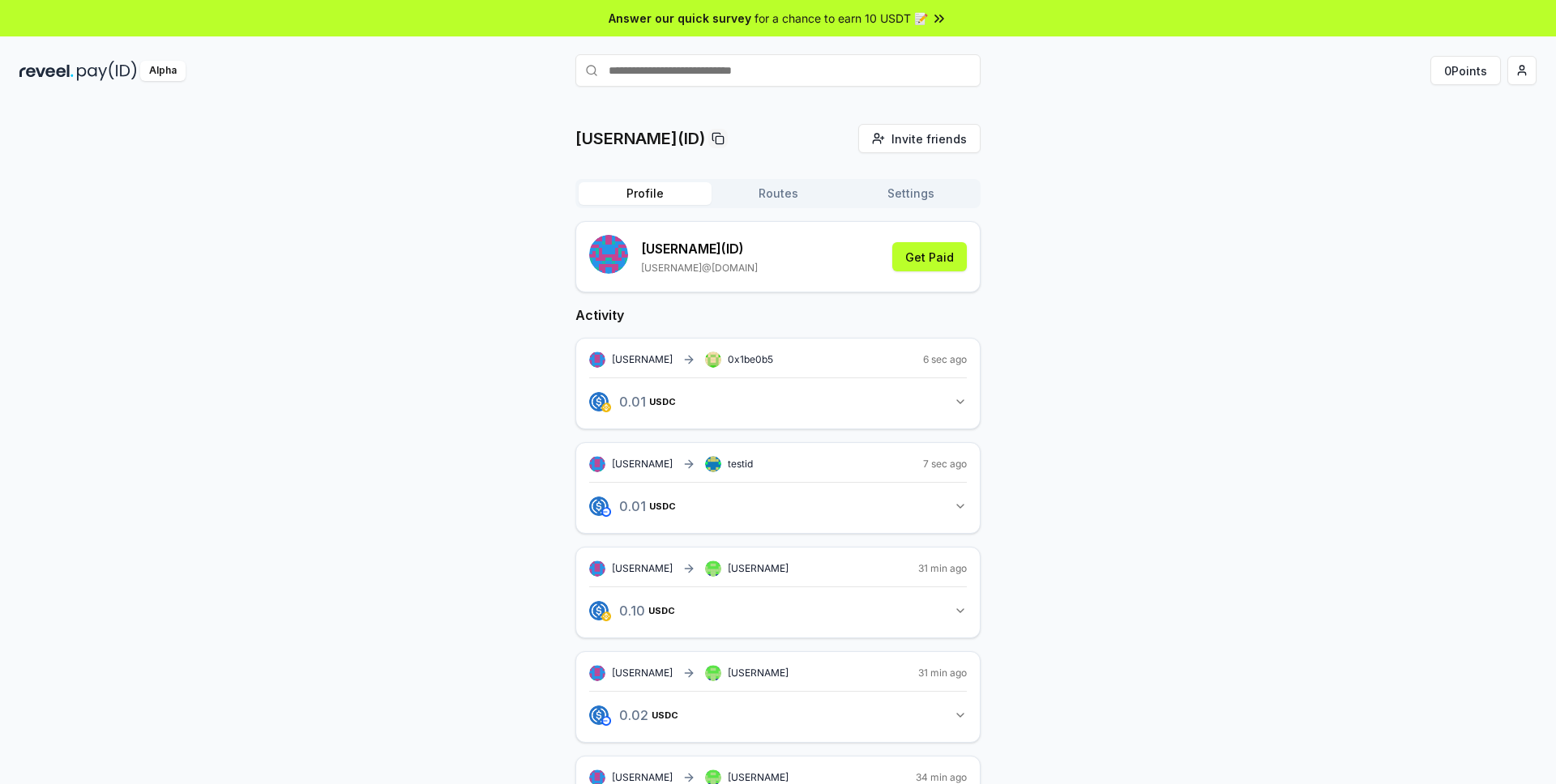 click on "7 sec ago" at bounding box center [945, 464] 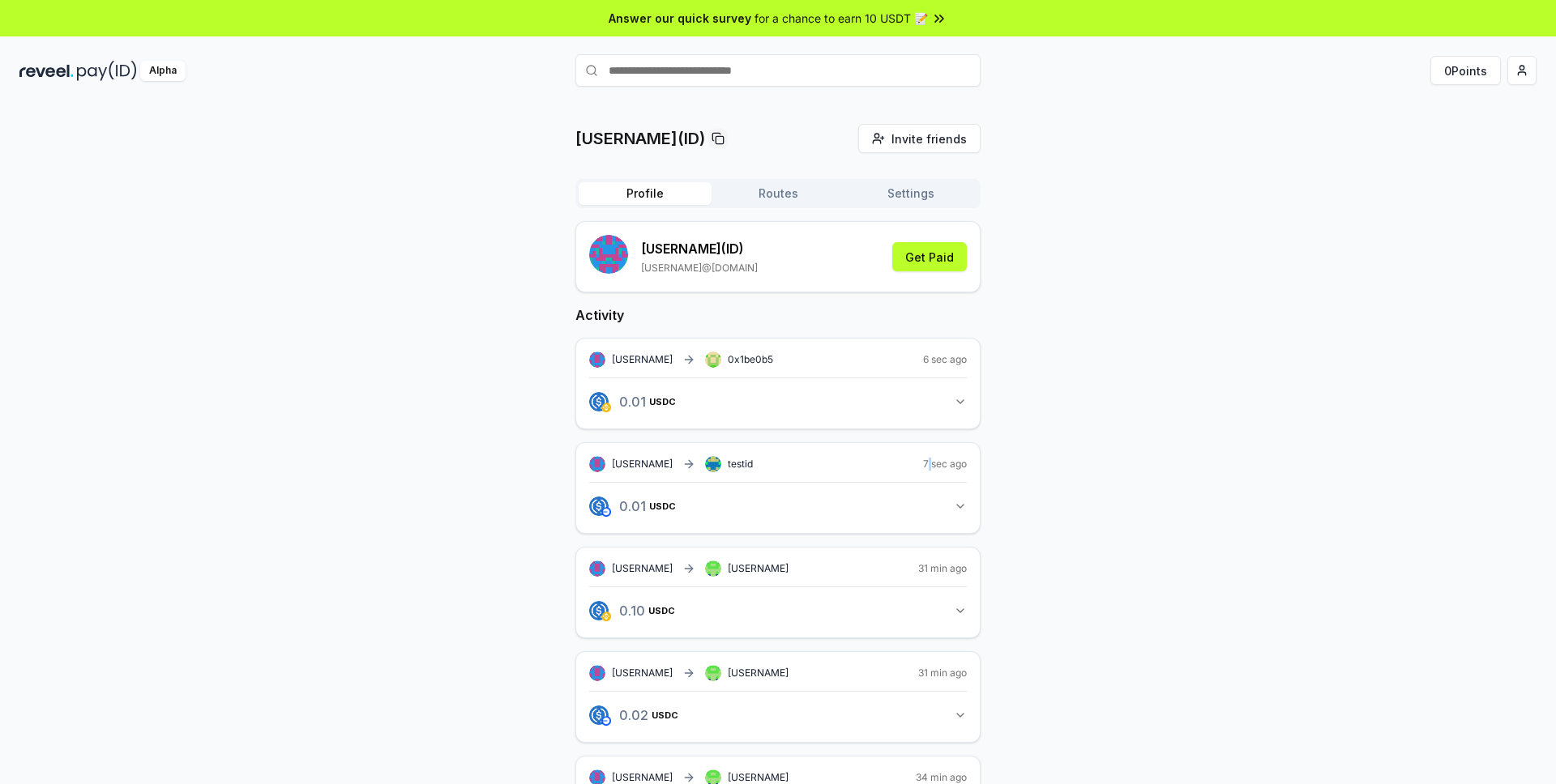 click on "7 sec ago" at bounding box center [945, 464] 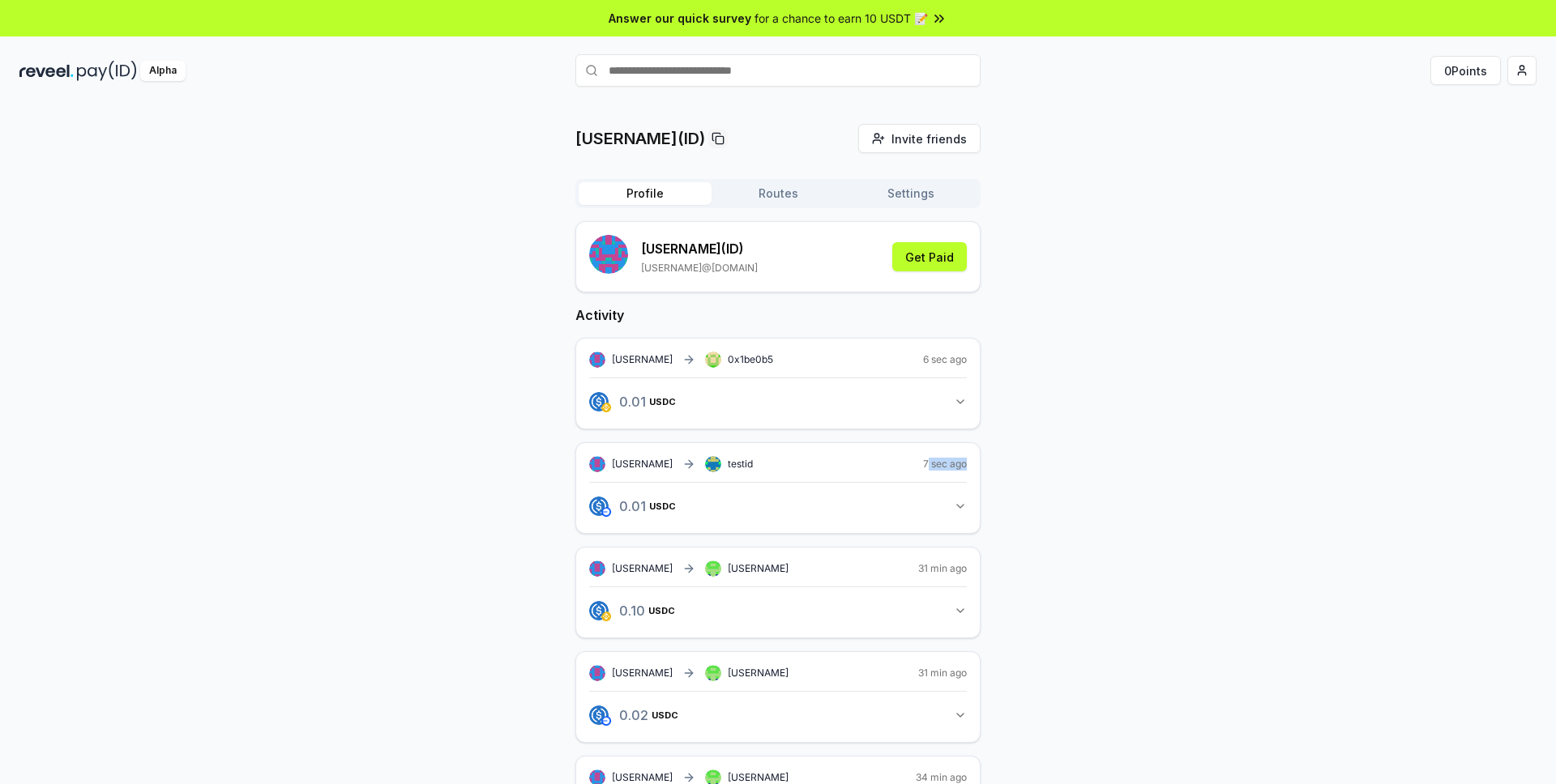drag, startPoint x: 927, startPoint y: 462, endPoint x: 969, endPoint y: 460, distance: 42.04759 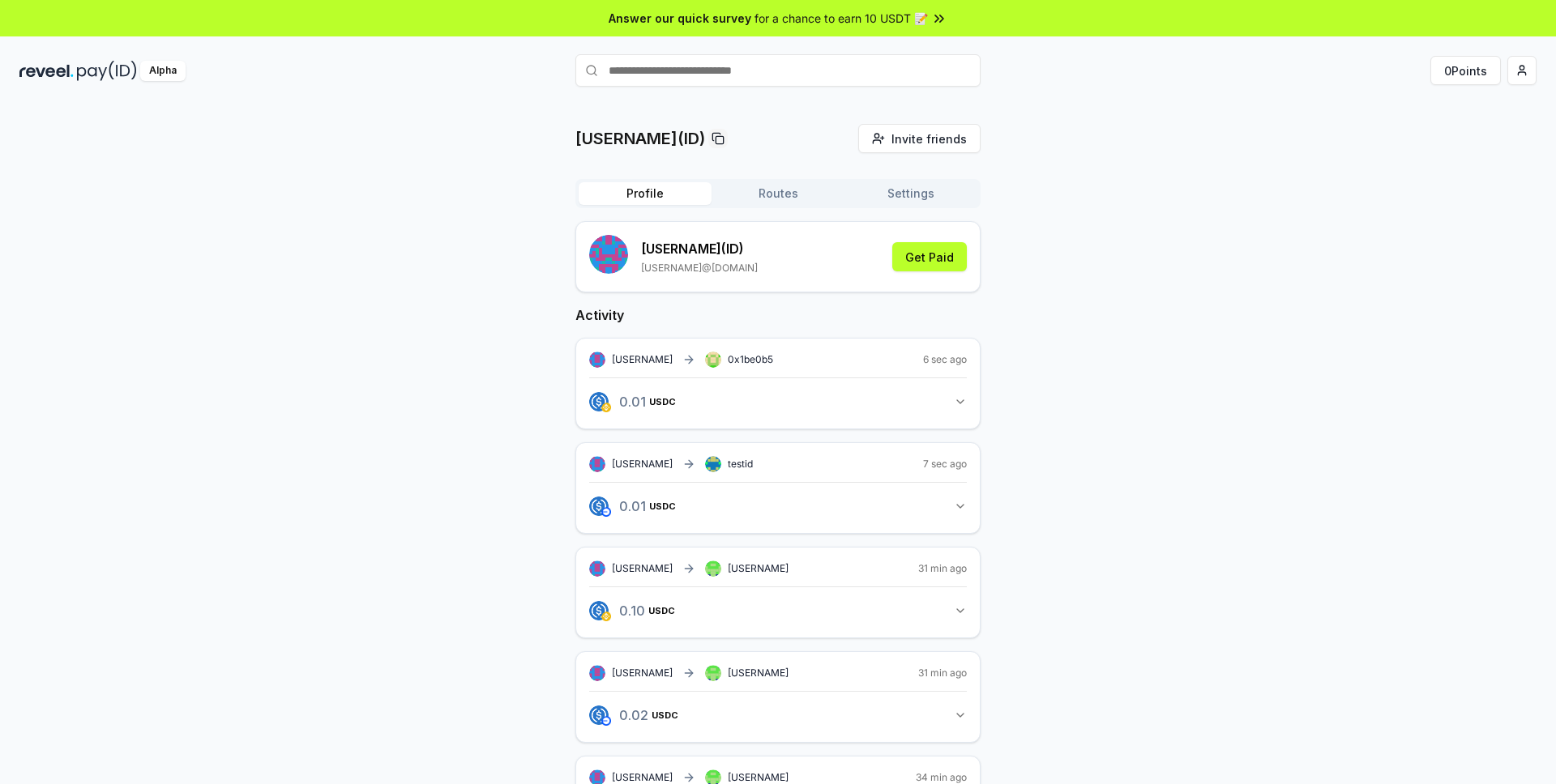 click on "andreereva15 testid 7 sec ago" at bounding box center (778, 464) 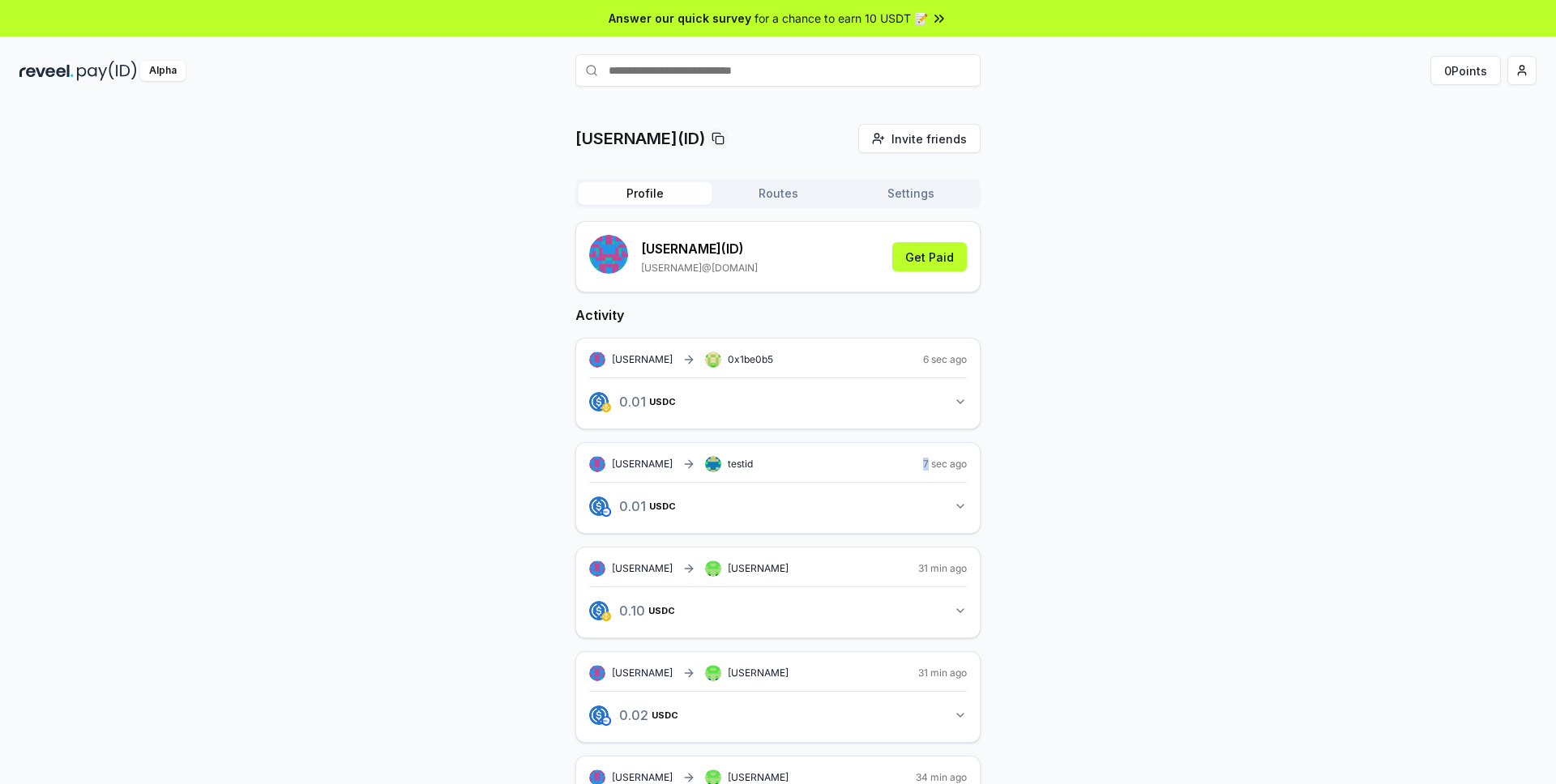 click on "andreereva15 testid 7 sec ago 0.01 USDC 0.01 USDC" at bounding box center [778, 488] 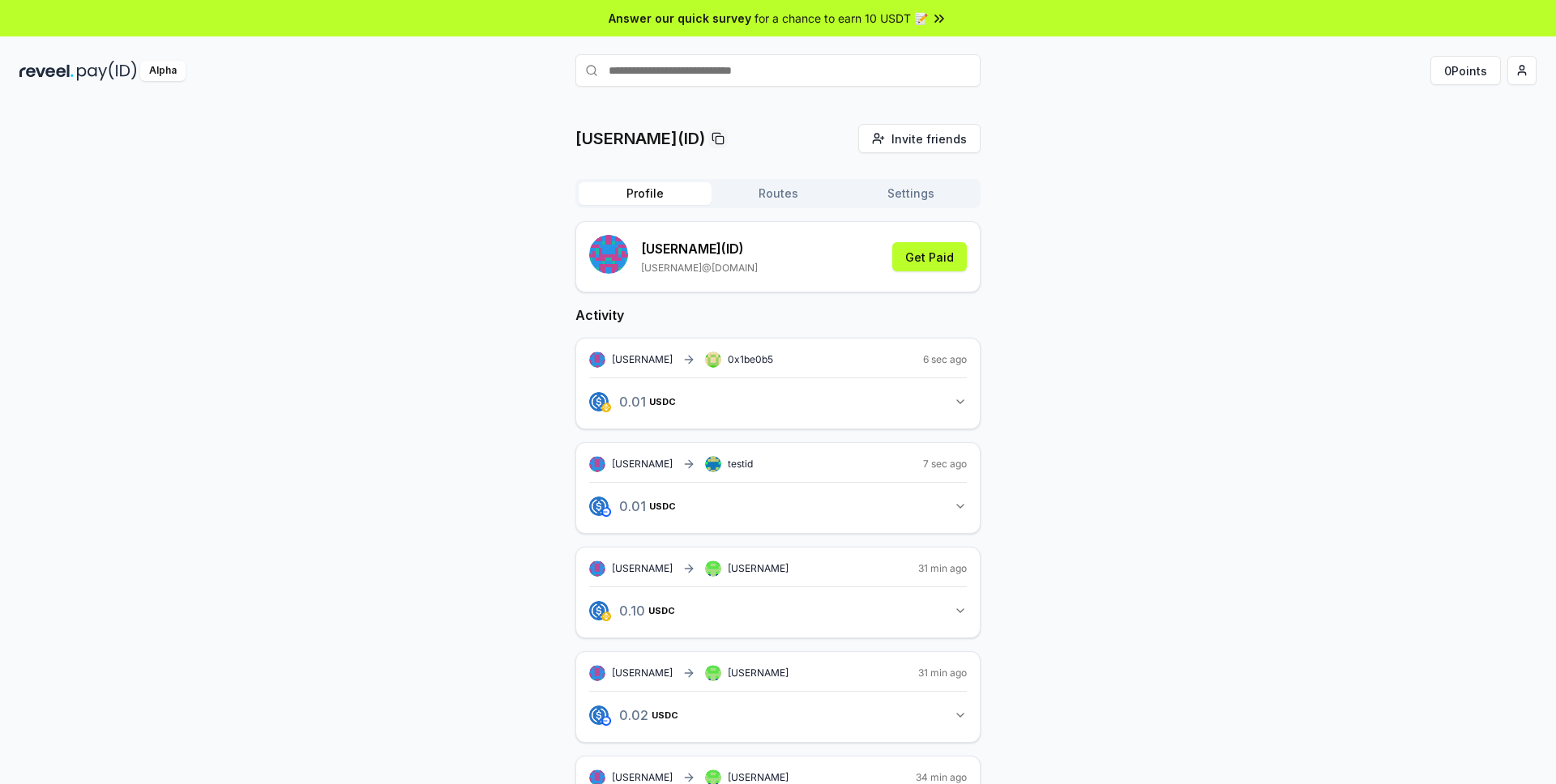 click on "7 sec ago" at bounding box center (945, 464) 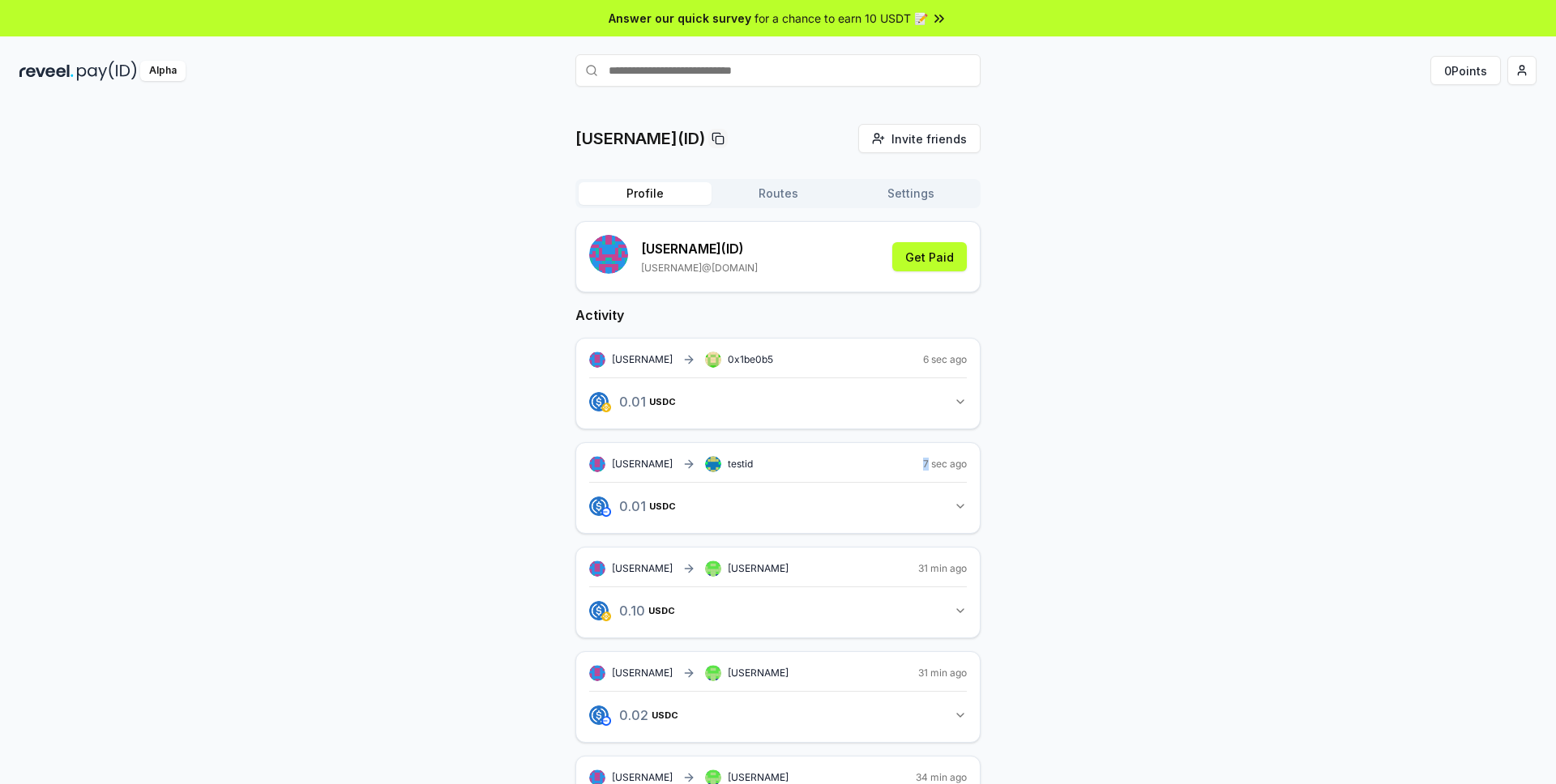 click on "7 sec ago" at bounding box center (945, 464) 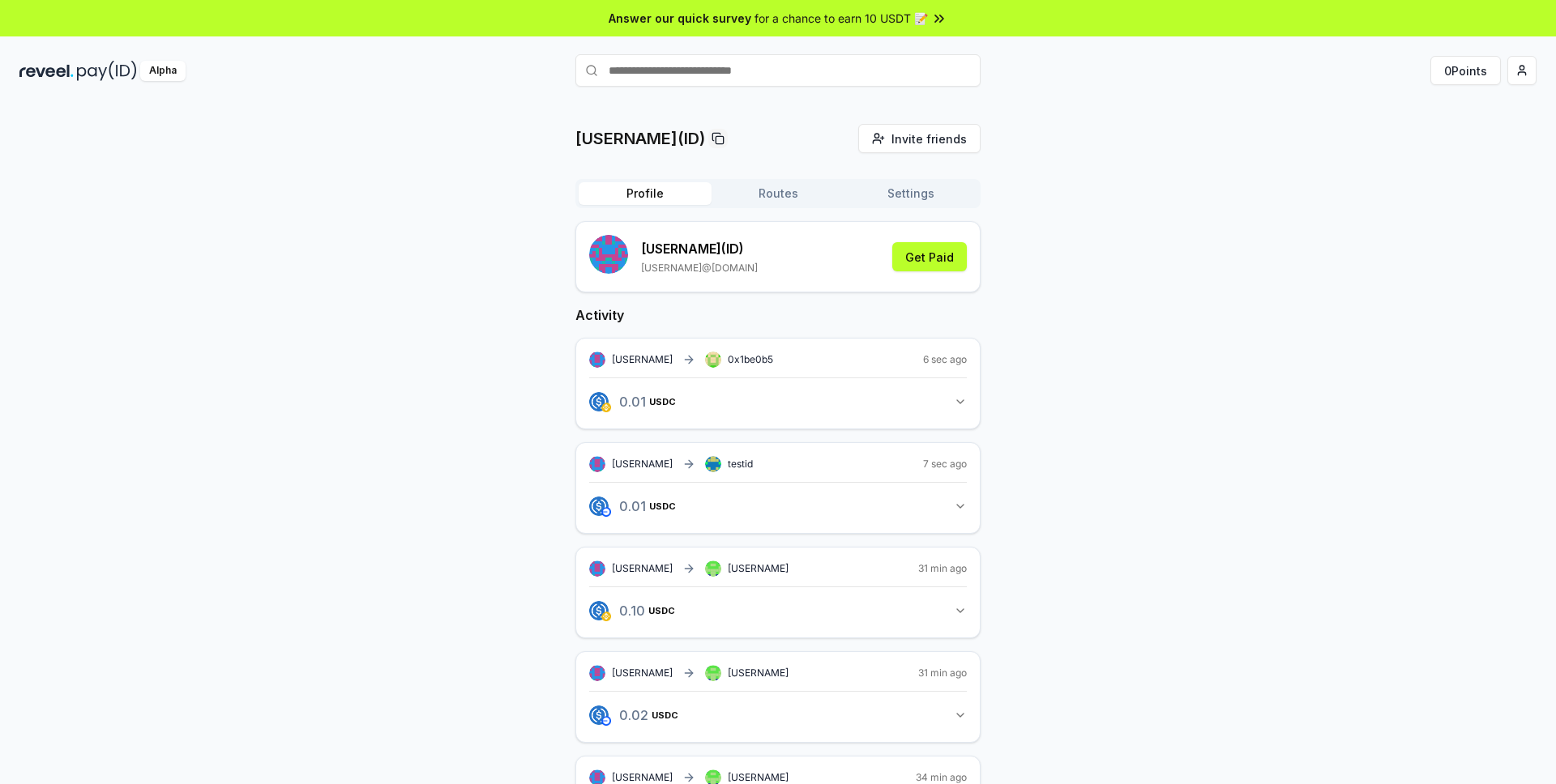 click on "0.01 USDC 0.01 USDC" at bounding box center [778, 402] 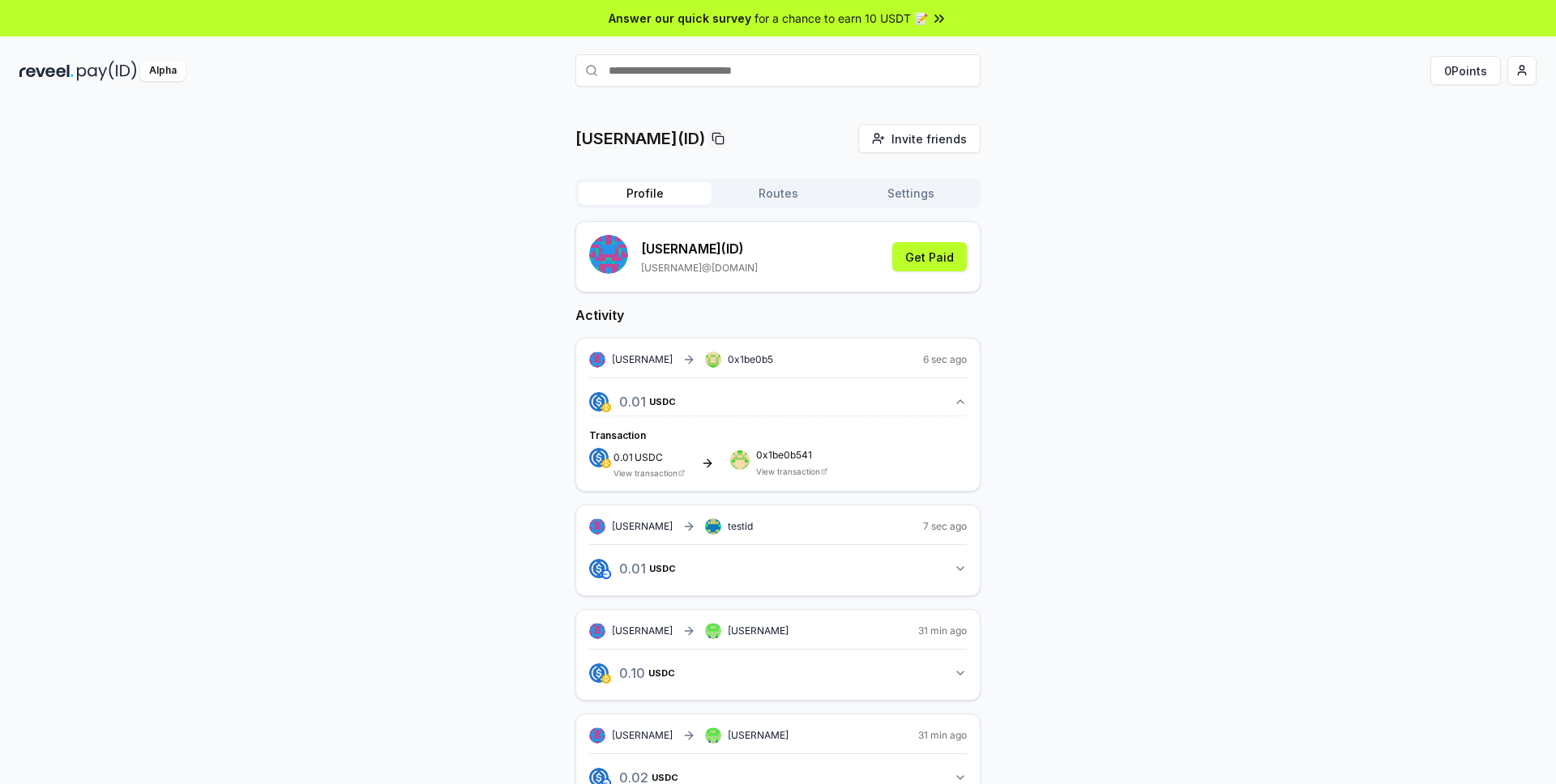 click on "0.01 USDC 0.01 USDC" at bounding box center (778, 402) 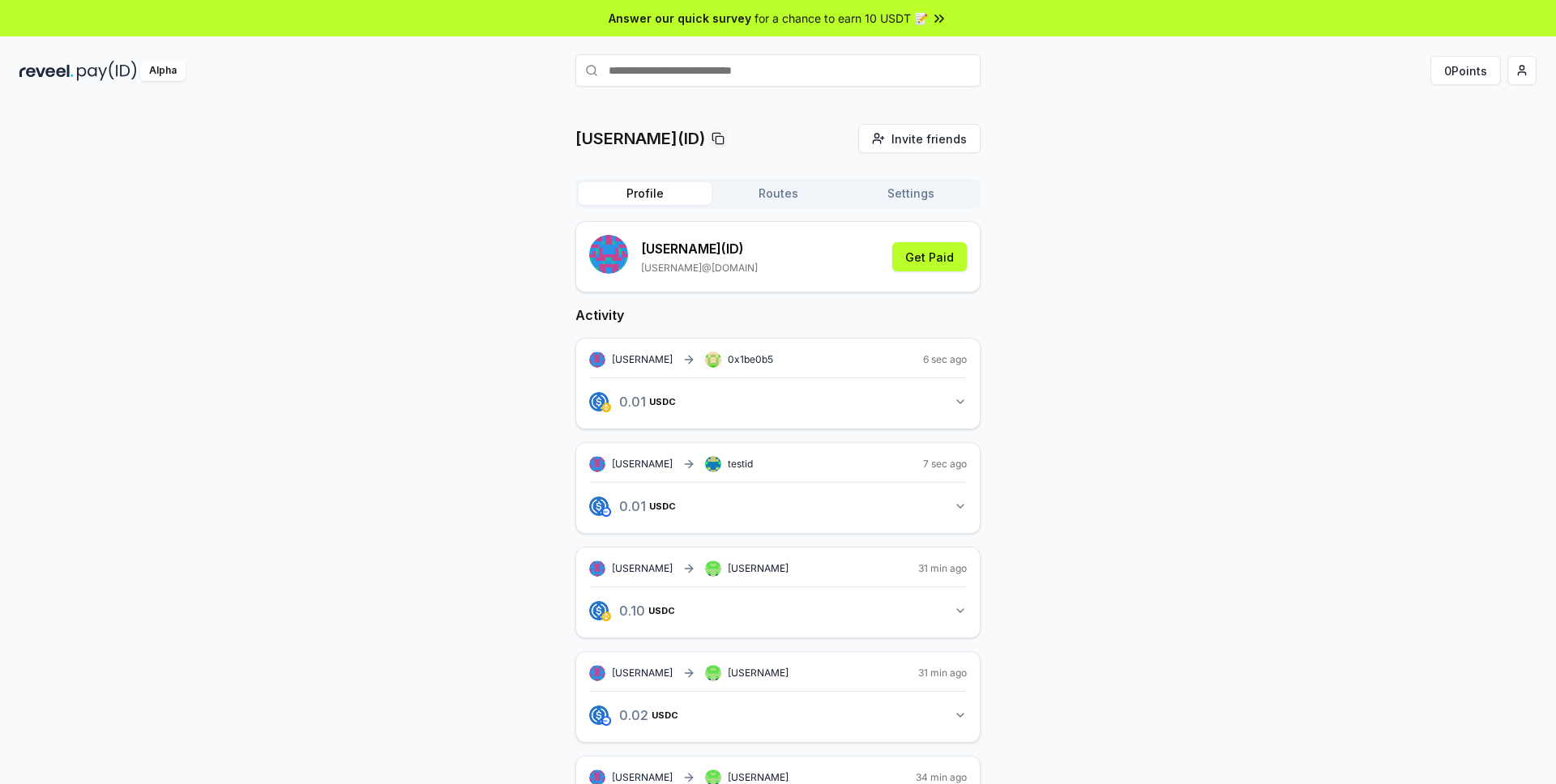 click on "0.01 USDC 0.01 USDC" at bounding box center (778, 402) 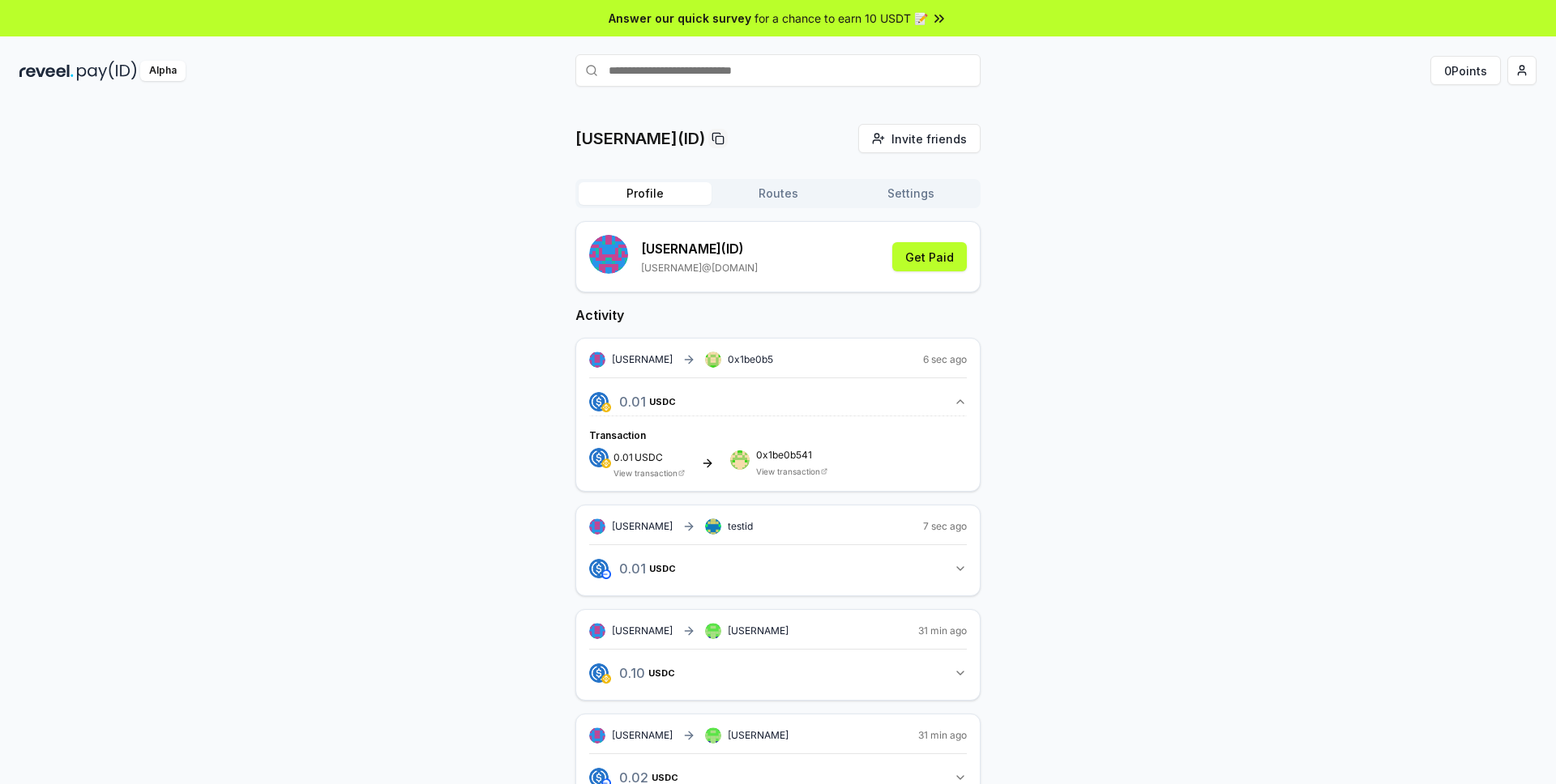 click on "View transaction" at bounding box center (645, 473) 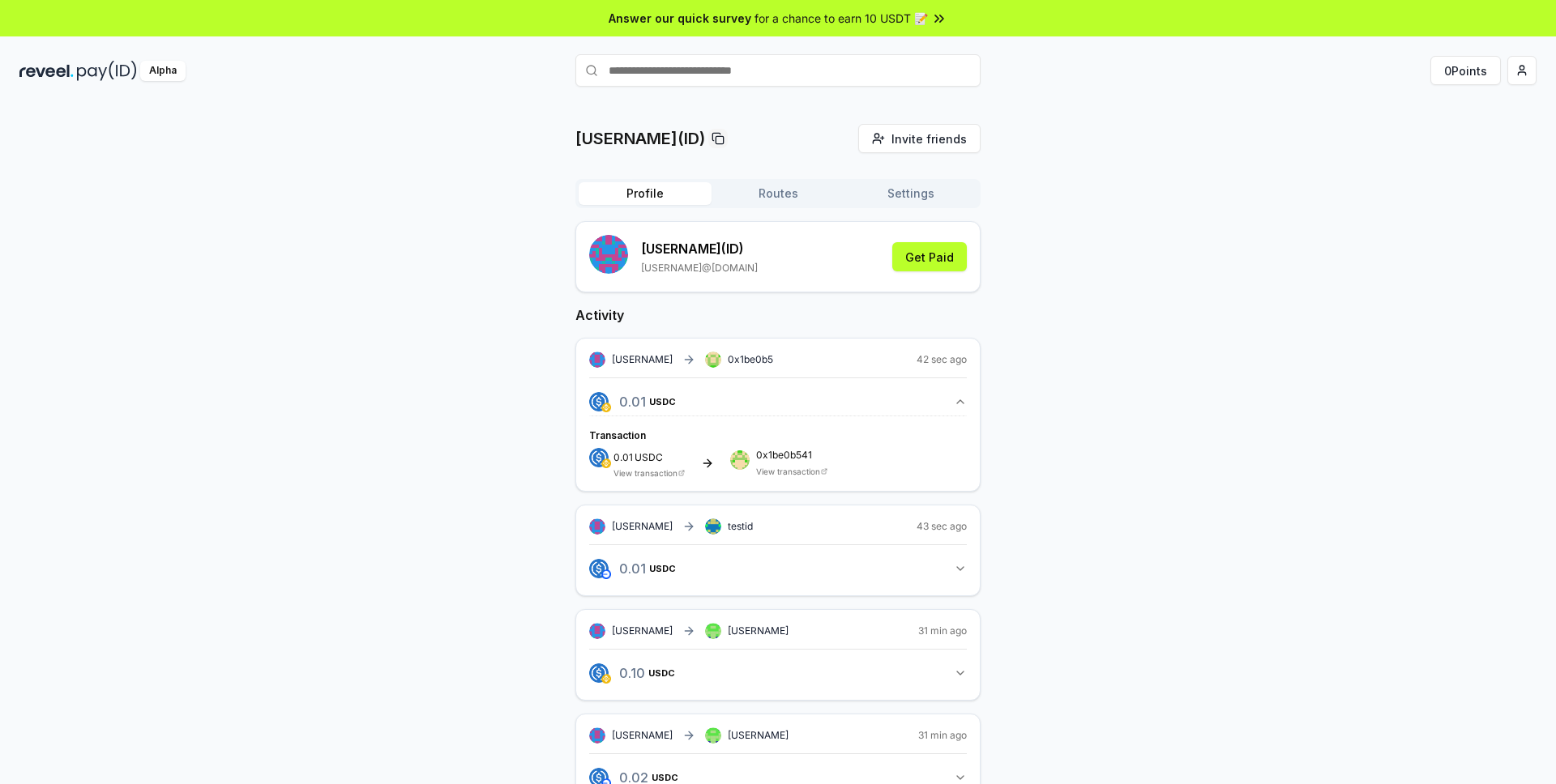 click on "andreereva15(ID) Invite friends Invite Profile Routes Settings andreereva15 (ID) andreereva15@outlook.com Get Paid Activity andreereva15 0x1be0b5 42 sec ago 0.01 USDC 0.01 USDC Transaction 0.01 USDC View transaction 0x1be0b541 View transaction andreereva15 testid 43 sec ago 0.01 USDC 0.01 USDC andreereva15 andreereva1 31 min ago 0.10 USDC 0.1 USDC andreereva15 andreereva1 31 min ago 0.02 USDC 0.02 USDC andreereva15 andreereva1 35 min ago 0.10 USDC 0.1 USDC andreereva15 andreereva1 35 min ago 0.02 USDC 0.02 USDC andreereva15 andreereva1 44 min ago 0.10 USDC 0.1 USDC andreereva15 andreereva1 45 min ago 0.02 USDC 0.02 USDC andreereva15 andreereva1 47 min ago 0.01 USDC 0.01 USDC testid andreereva15 3 hours ago 0.10 USDT 0.1 USDT" at bounding box center [778, 790] 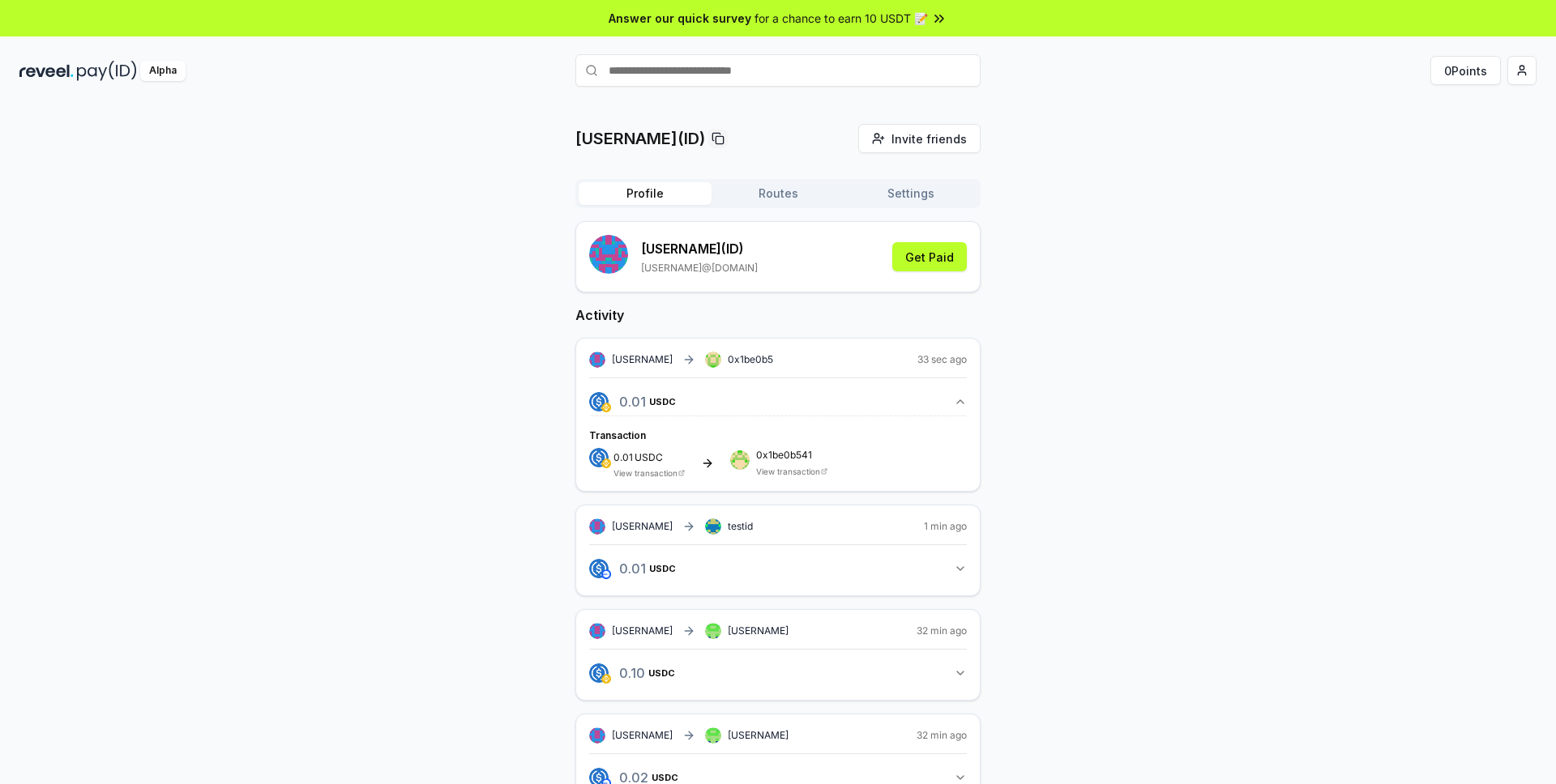scroll, scrollTop: 0, scrollLeft: 0, axis: both 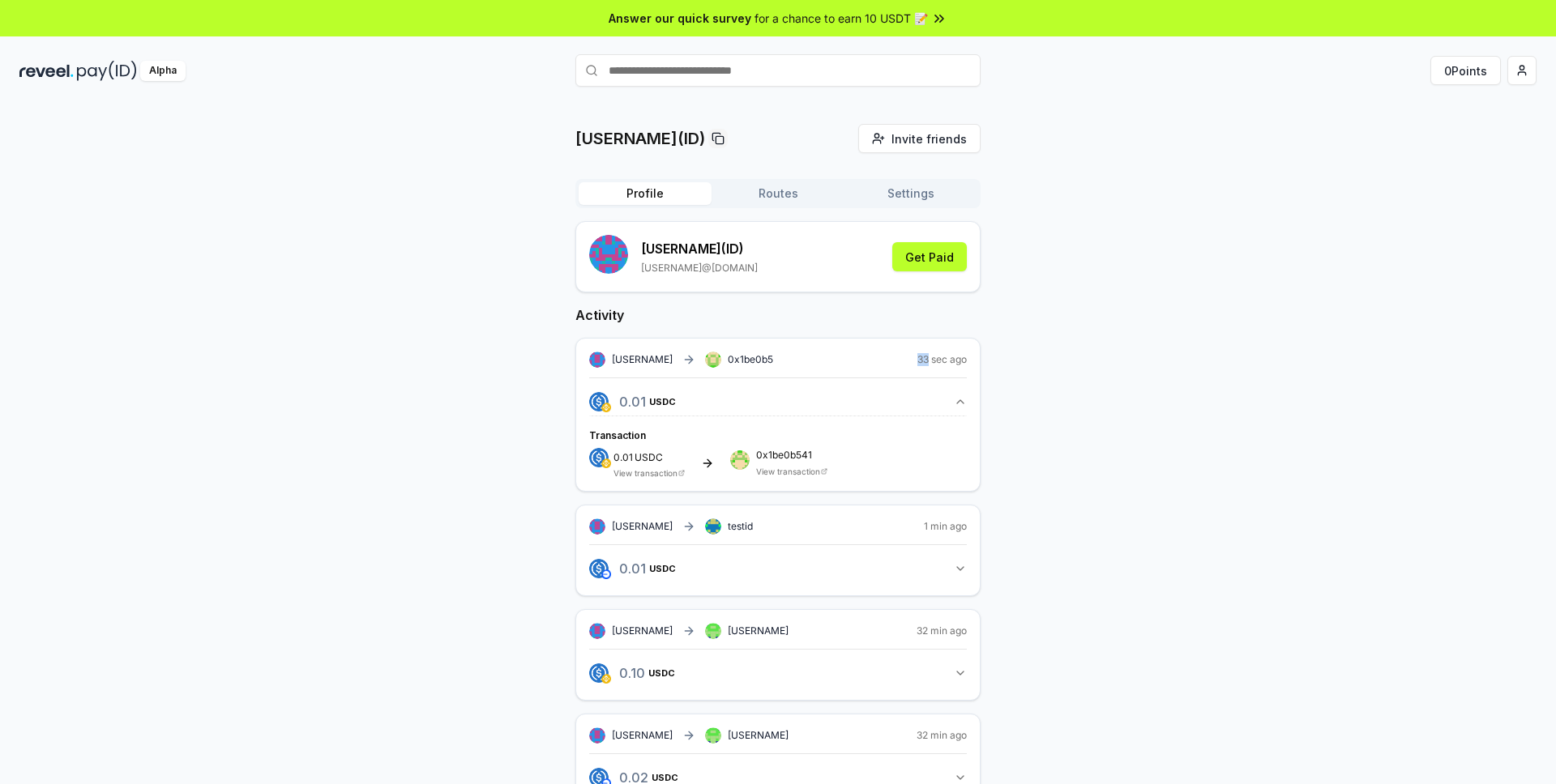 click on "33 sec ago" at bounding box center [942, 360] 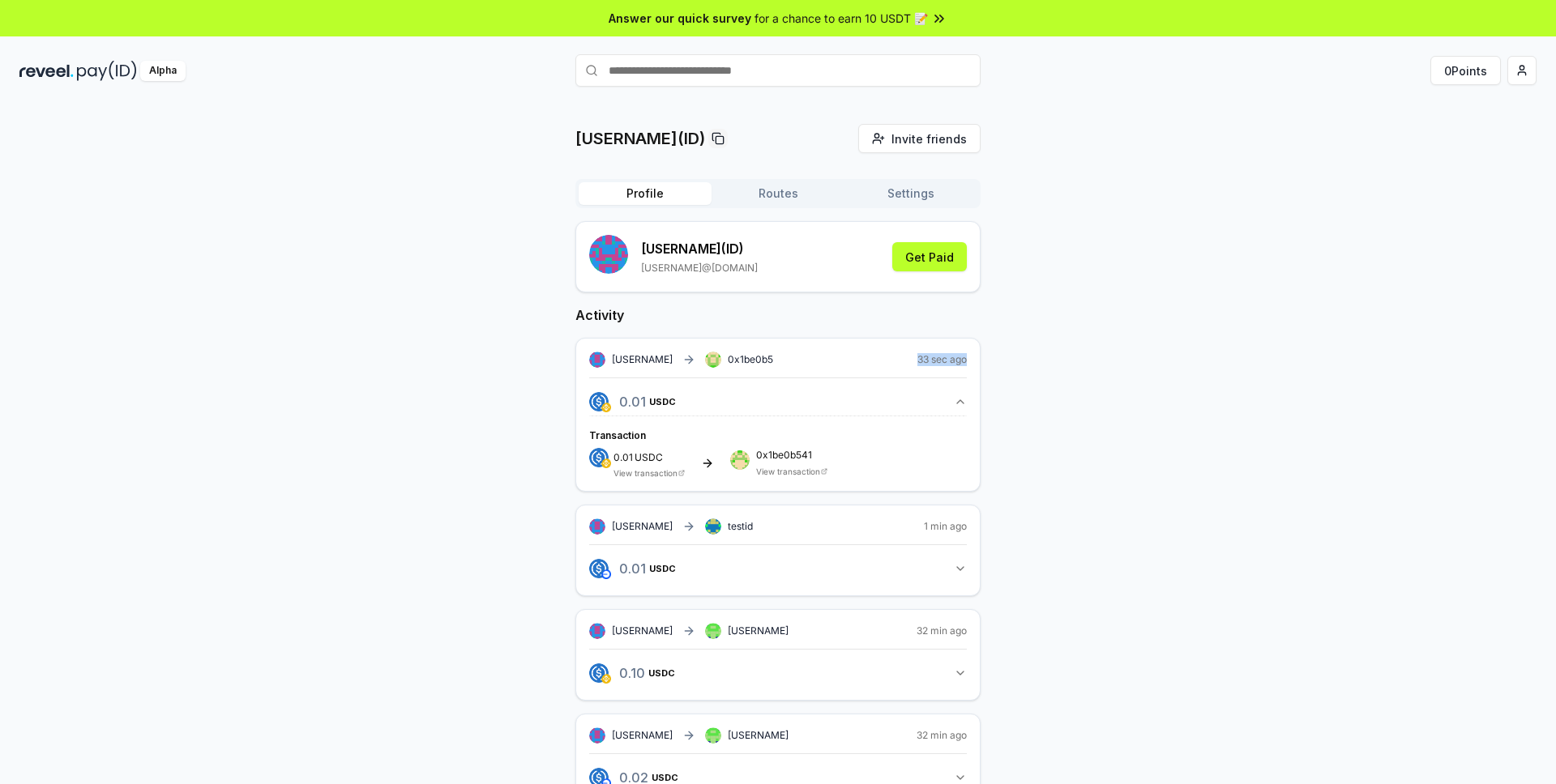 click on "andreereva15(ID) Invite friends Invite Profile Routes Settings andreereva15 (ID) andreereva15@outlook.com Get Paid Activity andreereva15 0x1be0b5 33 sec ago 0.01 USDC 0.01 USDC Transaction 0.01 USDC View transaction 0x1be0b541 View transaction andreereva15 testid 1 min ago 0.01 USDC 0.01 USDC andreereva15 andreereva1 32 min ago 0.10 USDC 0.1 USDC andreereva15 andreereva1 32 min ago 0.02 USDC 0.02 USDC andreereva15 andreereva1 36 min ago 0.10 USDC 0.1 USDC andreereva15 andreereva1 36 min ago 0.02 USDC 0.02 USDC andreereva15 andreereva1 45 min ago 0.10 USDC 0.1 USDC andreereva15 andreereva1 46 min ago 0.02 USDC 0.02 USDC andreereva15 andreereva1 48 min ago 0.01 USDC 0.01 USDC testid andreereva15 3 hours ago 0.10 USDT 0.1 USDT" at bounding box center [778, 790] 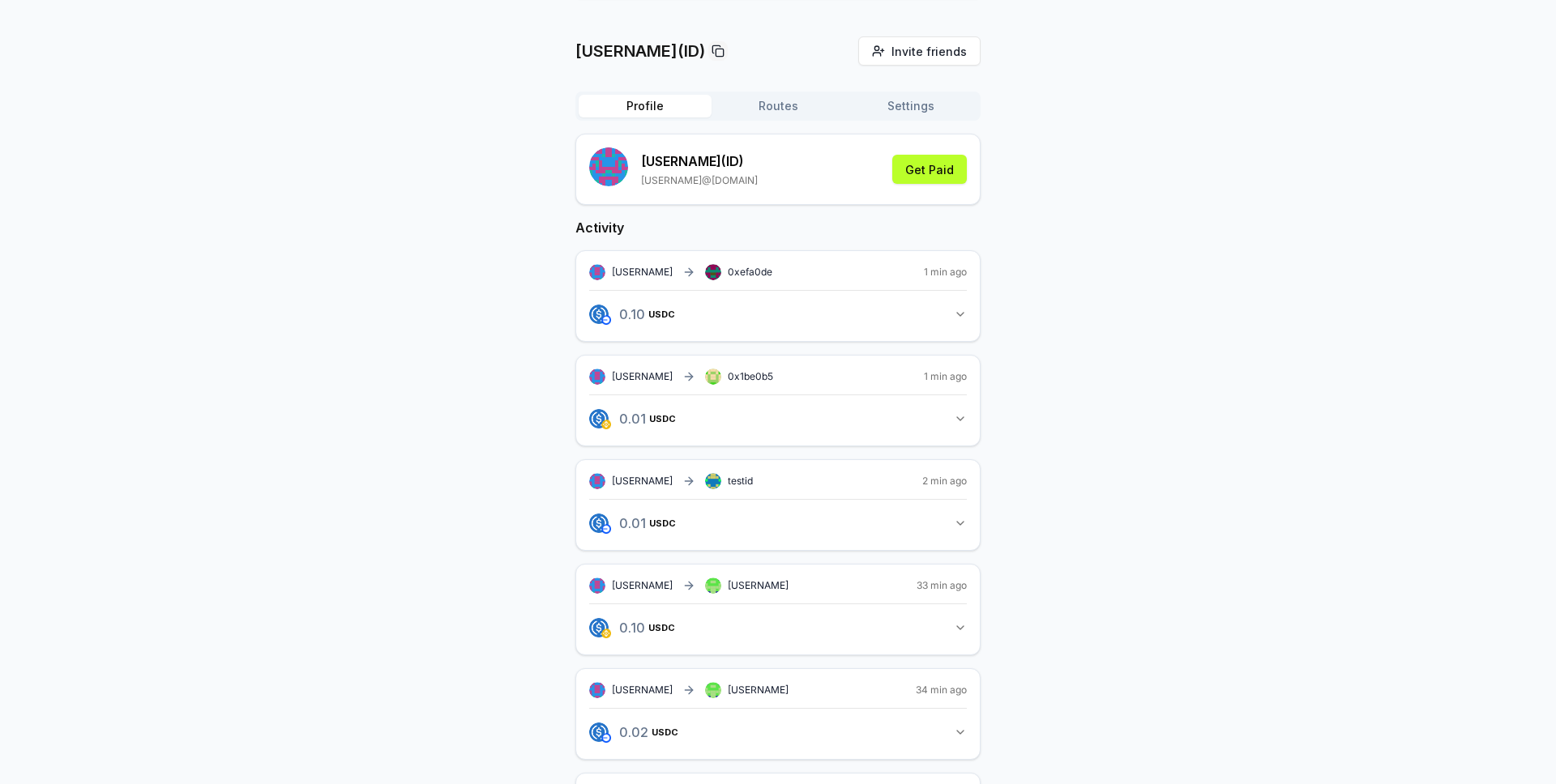 scroll, scrollTop: 70, scrollLeft: 0, axis: vertical 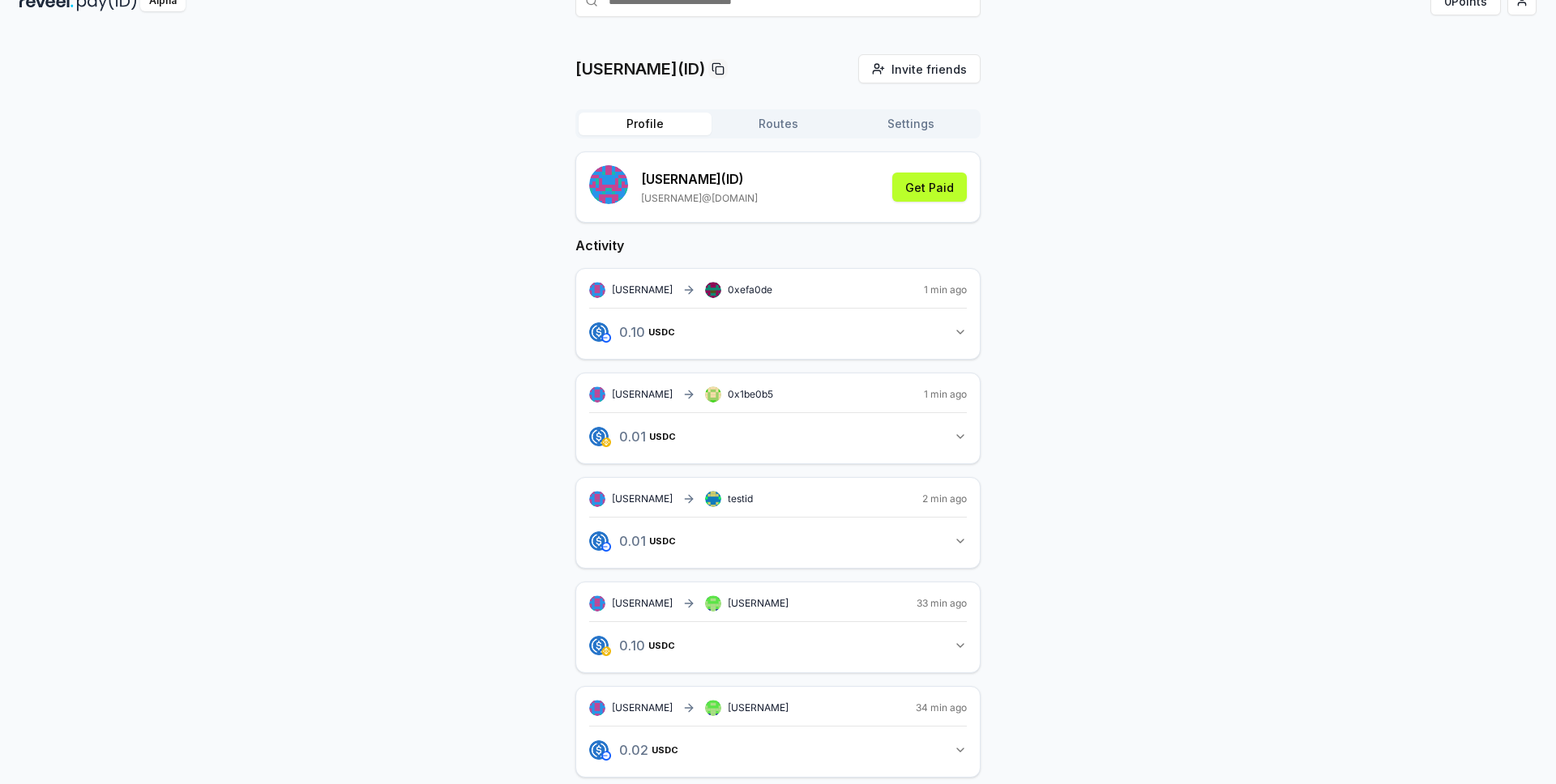 click on "0.01 USDC 0.01 USDC" at bounding box center [778, 437] 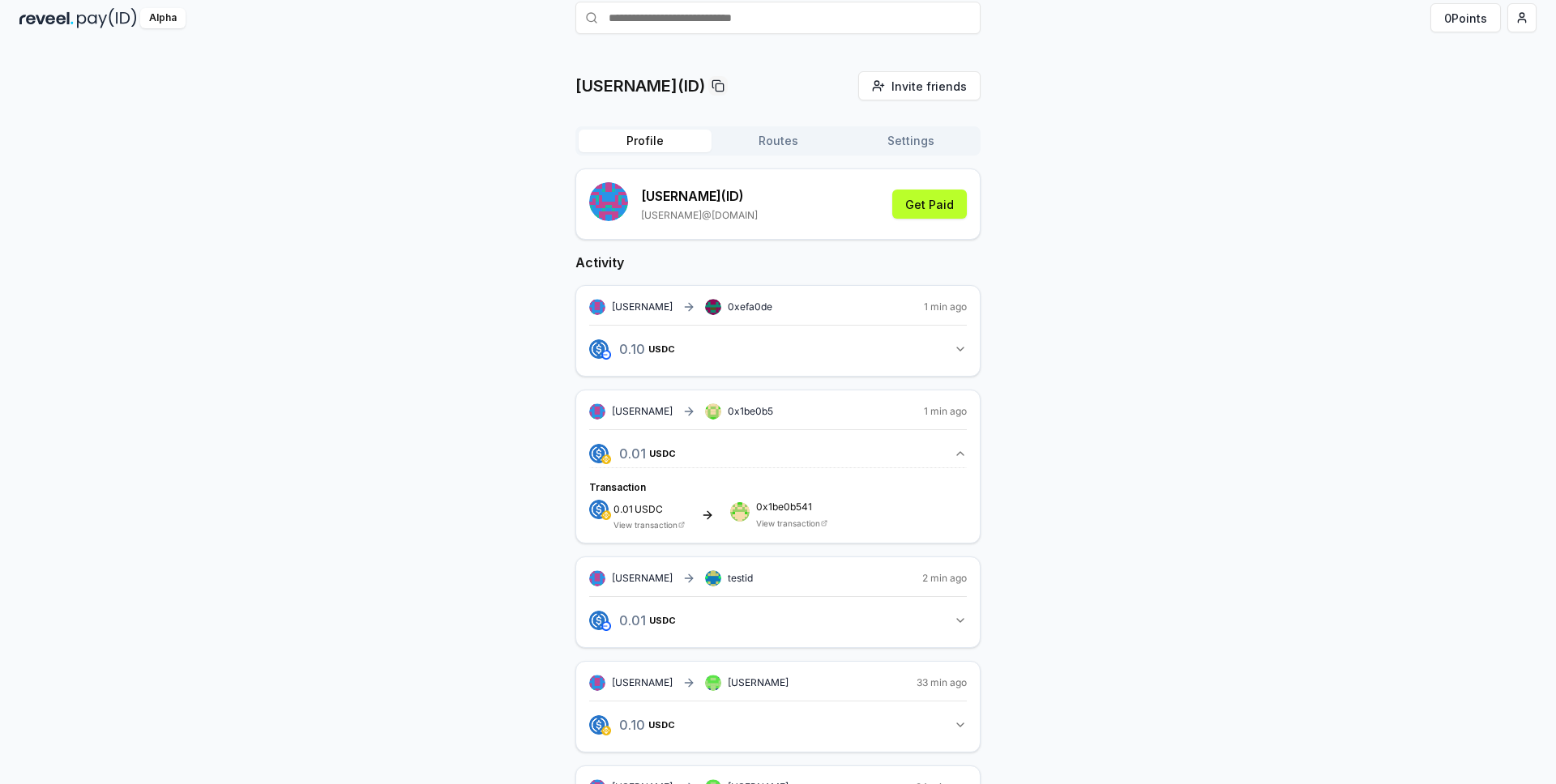 scroll, scrollTop: 53, scrollLeft: 0, axis: vertical 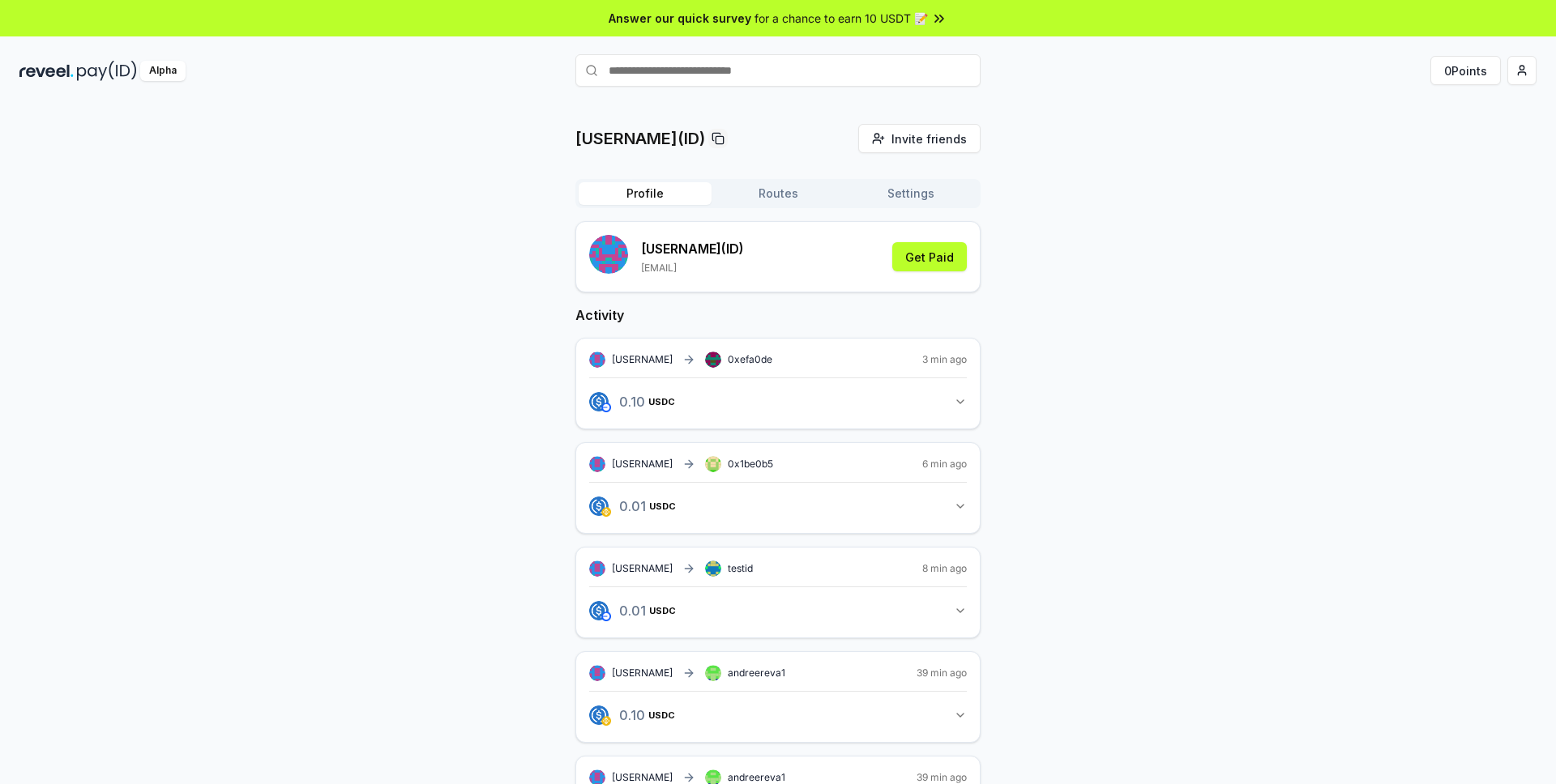 click on "[USERNAME] [HEX] 3 min ago 0.10 USDC 0.1 USDC" at bounding box center [778, 383] 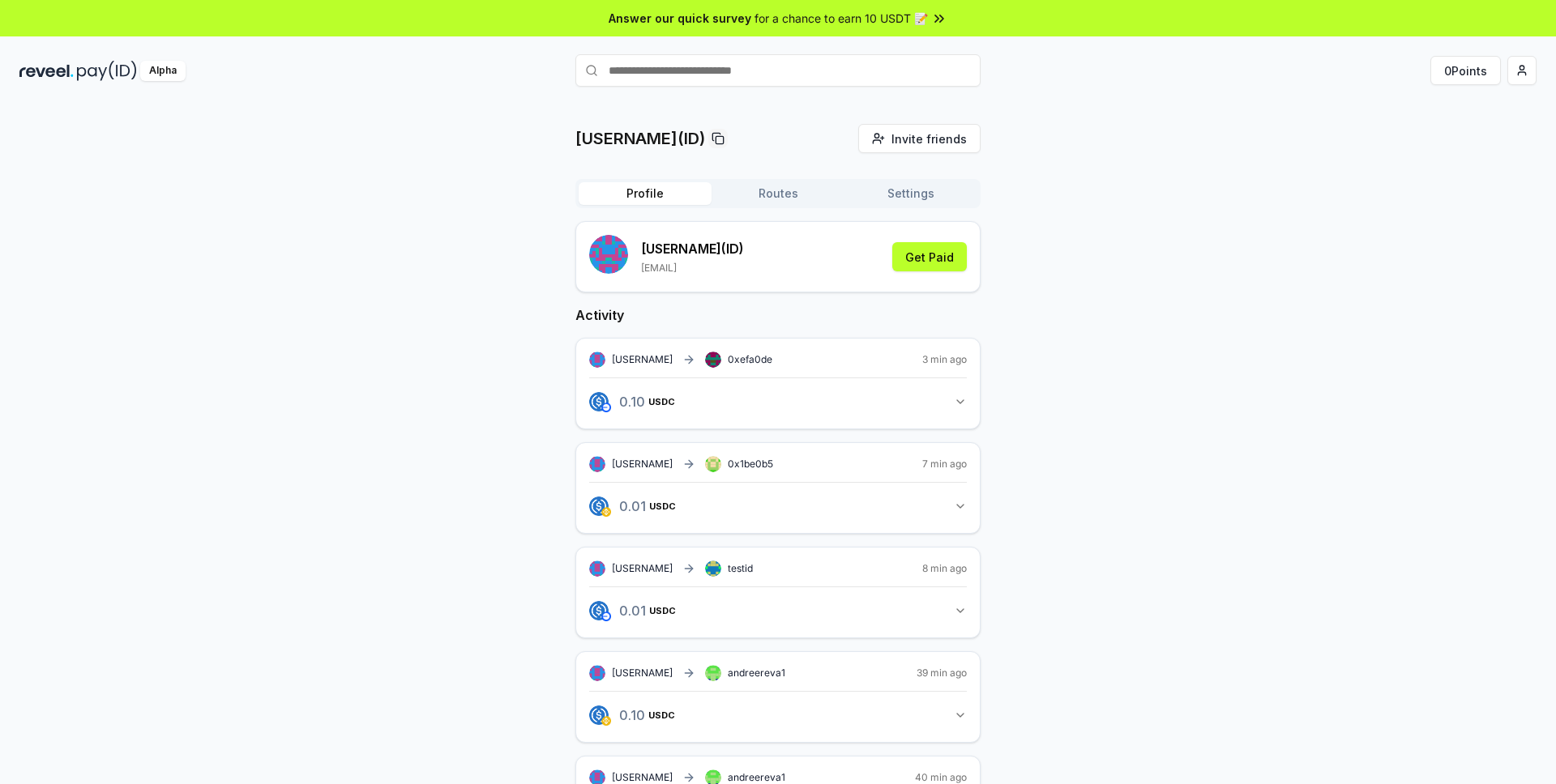 click on "Activity andreereva15 0xefa0de 3 min ago 0.10 USDC 0.1 USDC andreereva15 0x1be0b5 7 min ago 0.01 USDC 0.01 USDC andreereva15 testid 8 min ago 0.01 USDC 0.01 USDC andreereva15 andreereva1 39 min ago 0.10 USDC 0.1 USDC andreereva15 andreereva1 40 min ago 0.02 USDC 0.02 USDC andreereva15 andreereva1 43 min ago 0.10 USDC 0.1 USDC andreereva15 andreereva1 43 min ago 0.02 USDC 0.02 USDC andreereva15 andreereva1 52 min ago 0.10 USDC 0.1 USDC andreereva15 andreereva1 53 min ago 0.02 USDC 0.02 USDC andreereva15 andreereva1 55 min ago 0.01 USDC 0.01 USDC" at bounding box center [778, 918] 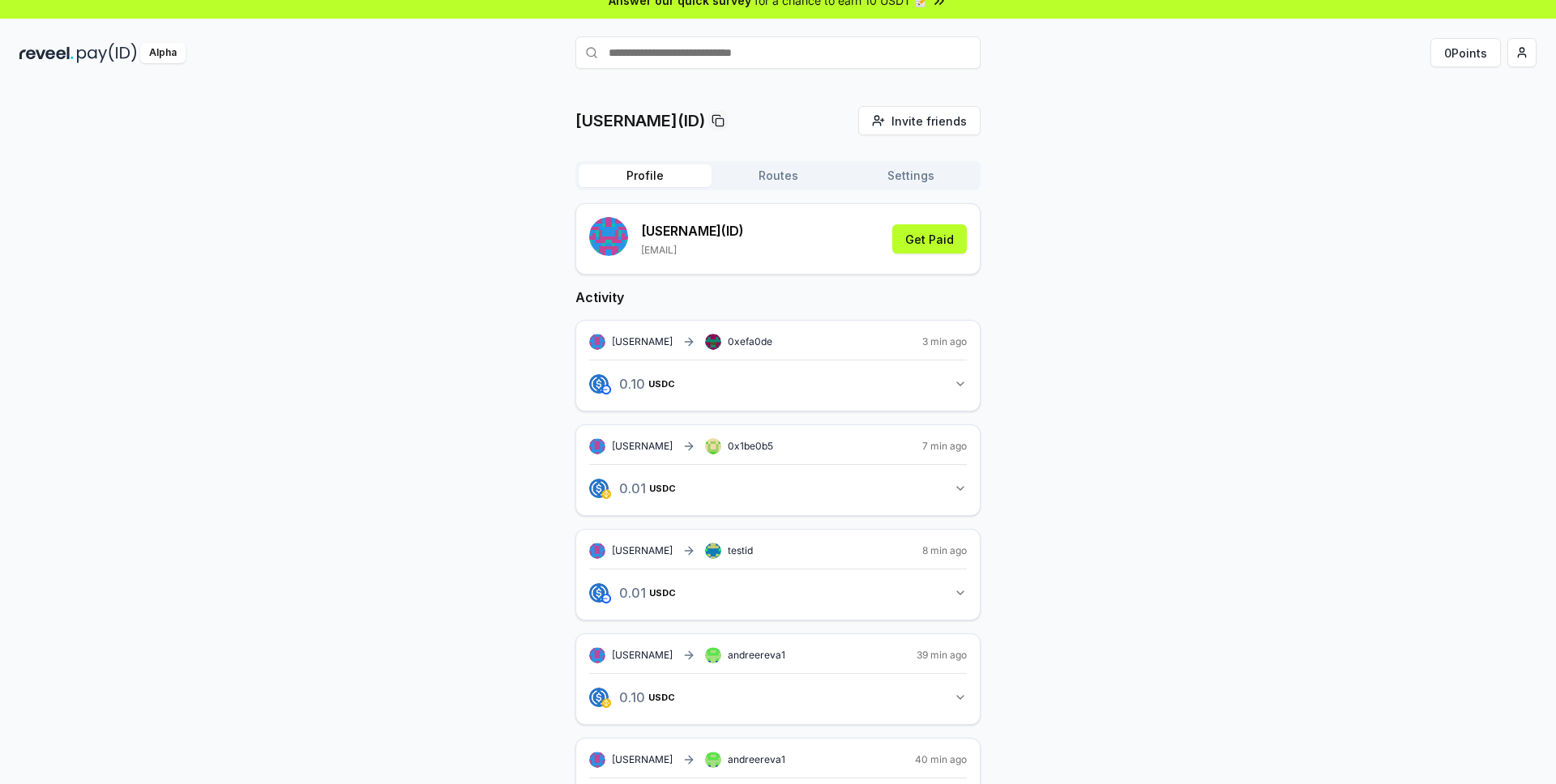 scroll, scrollTop: 0, scrollLeft: 0, axis: both 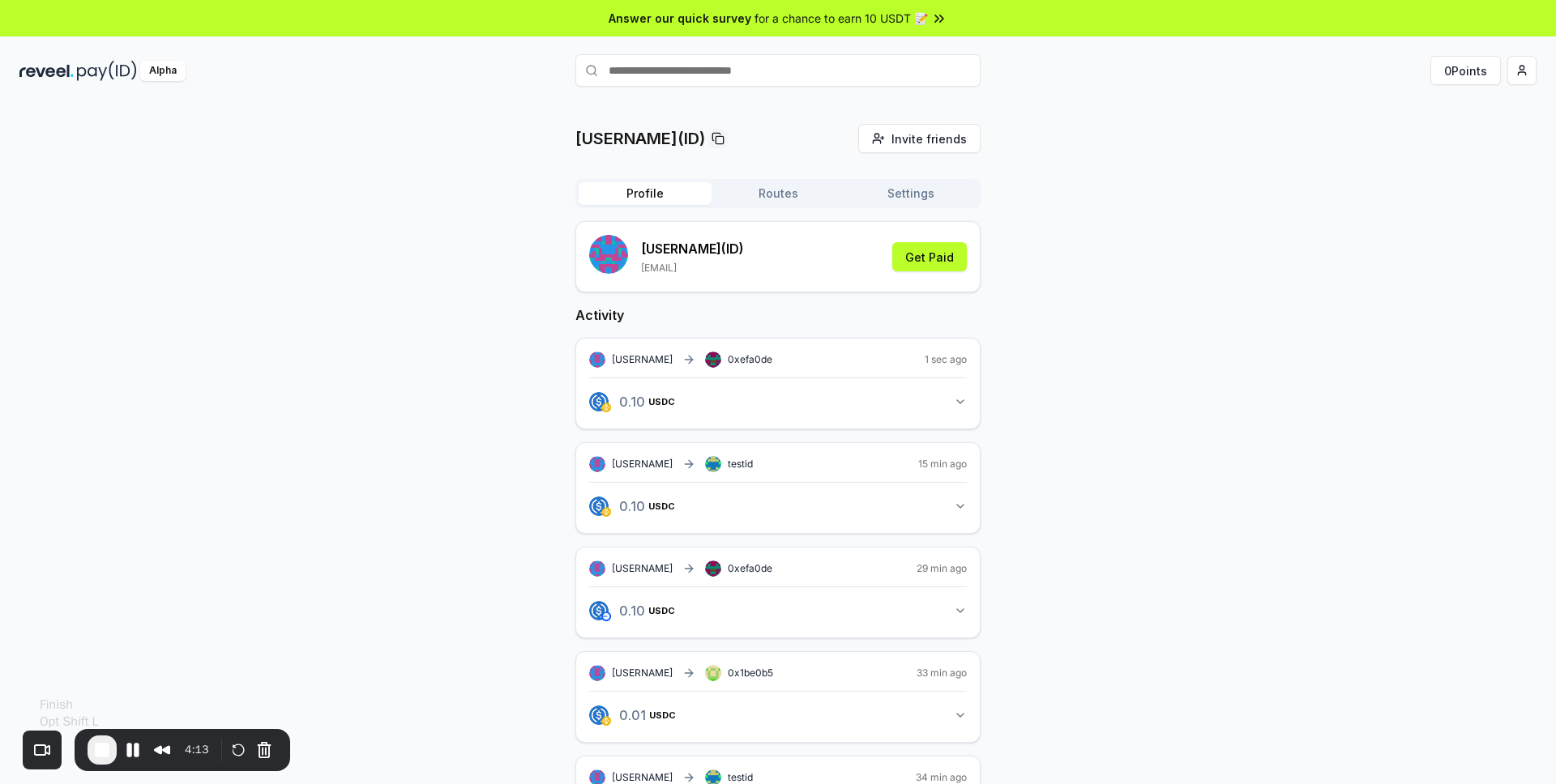 click at bounding box center (102, 750) 